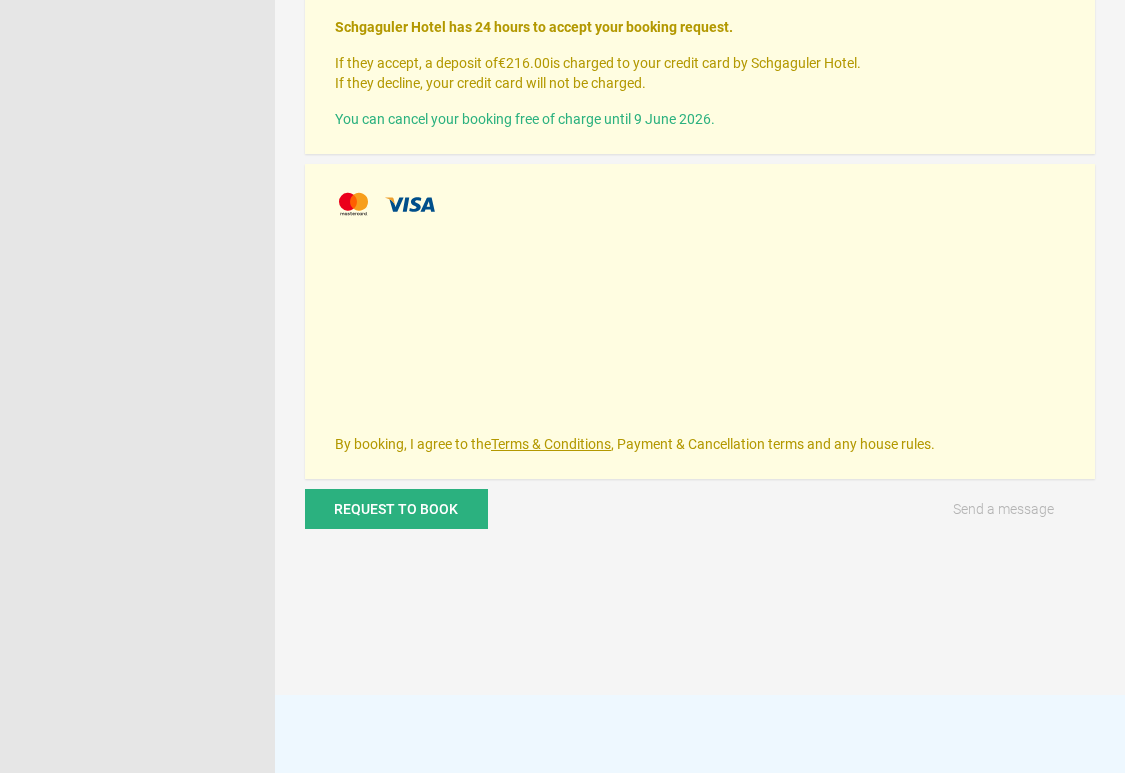 scroll, scrollTop: 1007, scrollLeft: 0, axis: vertical 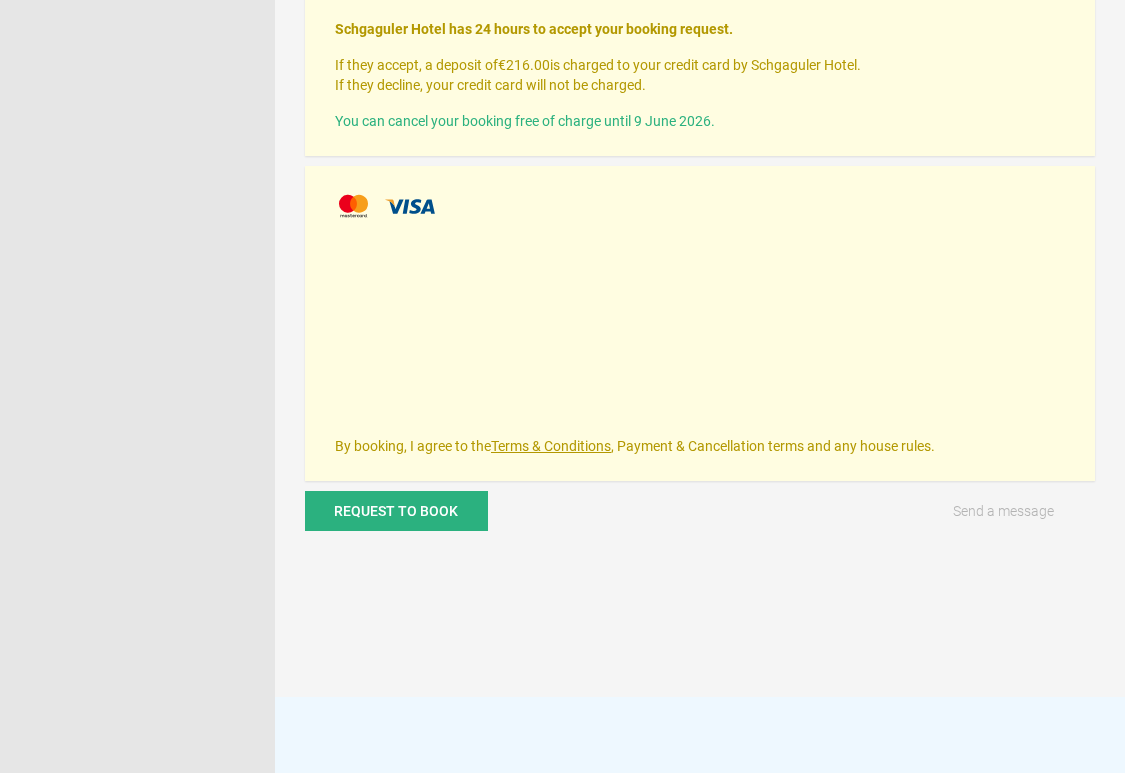 click on "By booking, I agree to the  Terms & Conditions , Payment & Cancellation terms and any house rules." at bounding box center (700, 323) 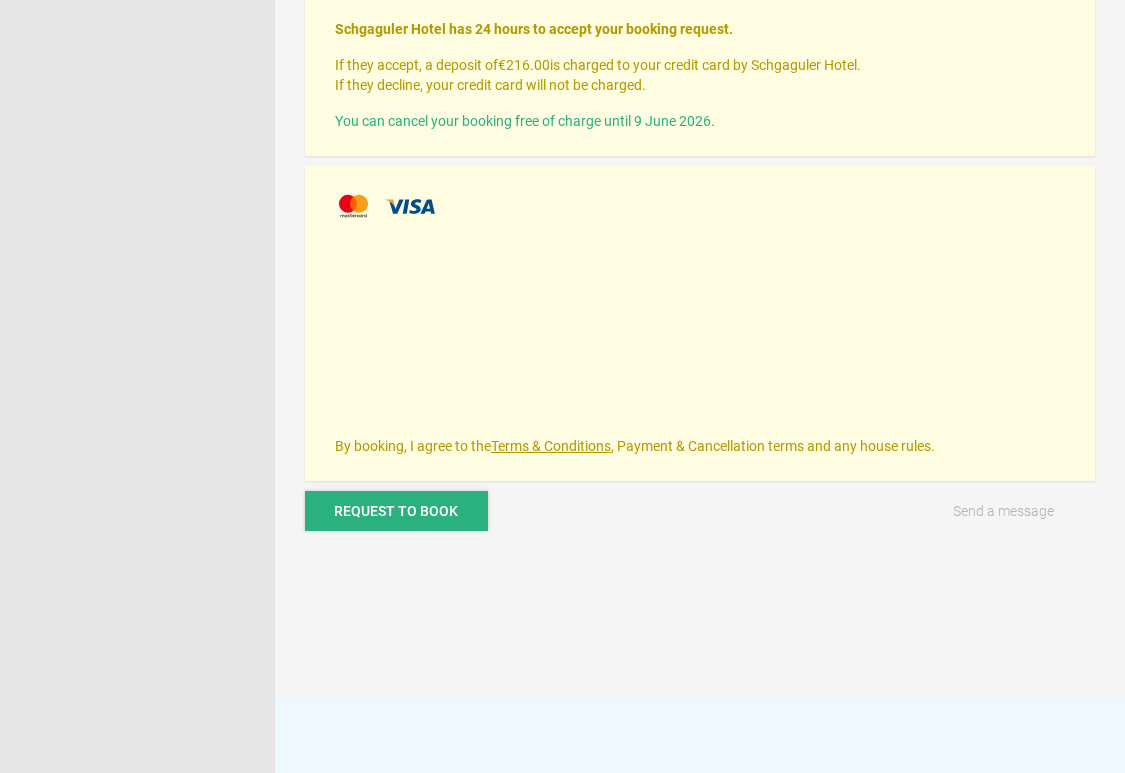 click on "Request to book" at bounding box center [396, 511] 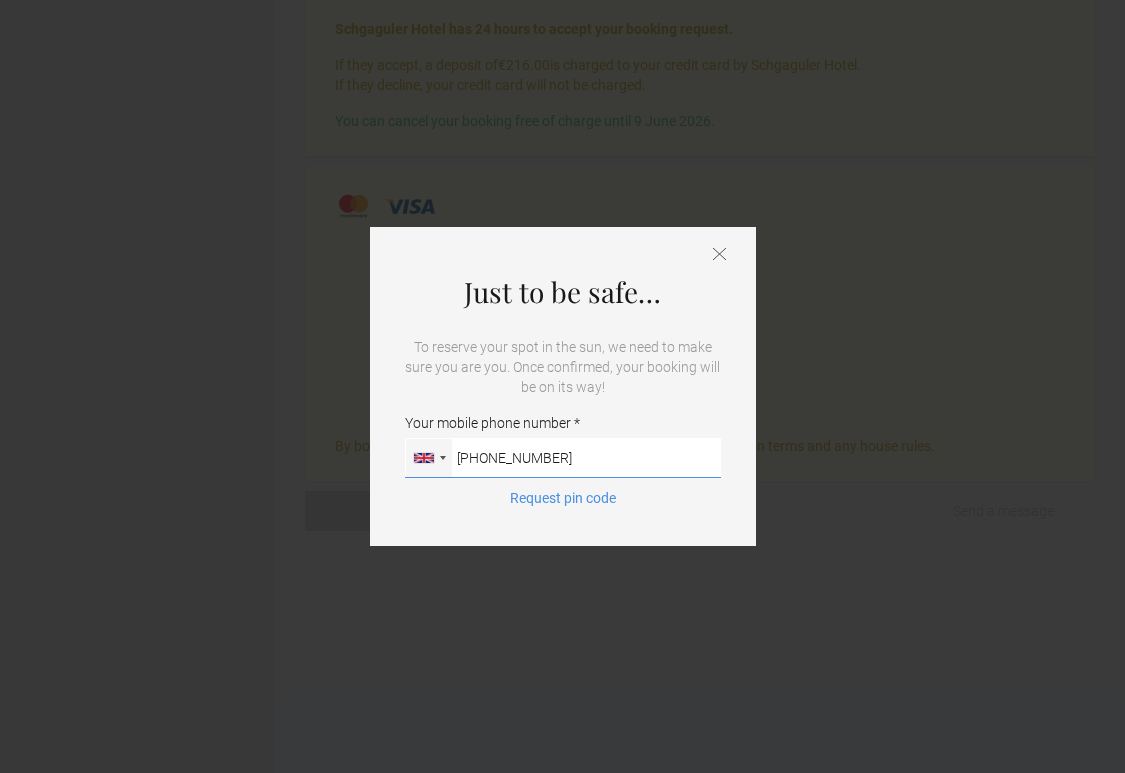 type on "[PHONE_NUMBER]" 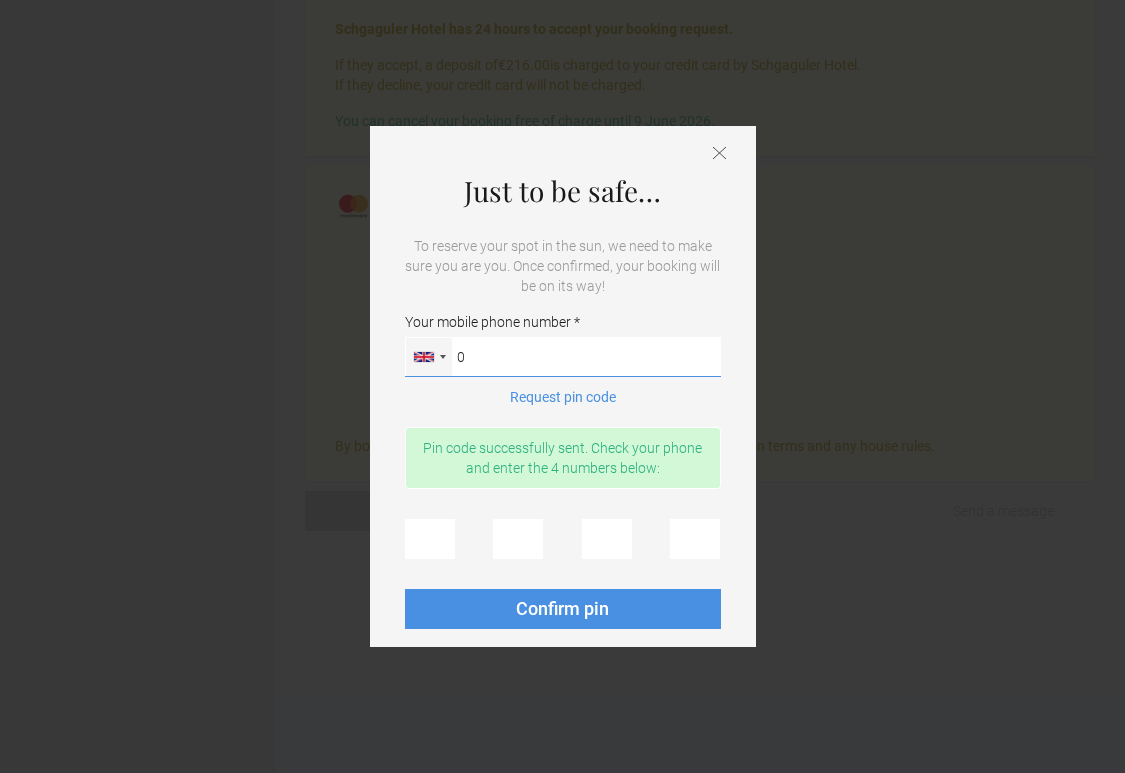 type on "0" 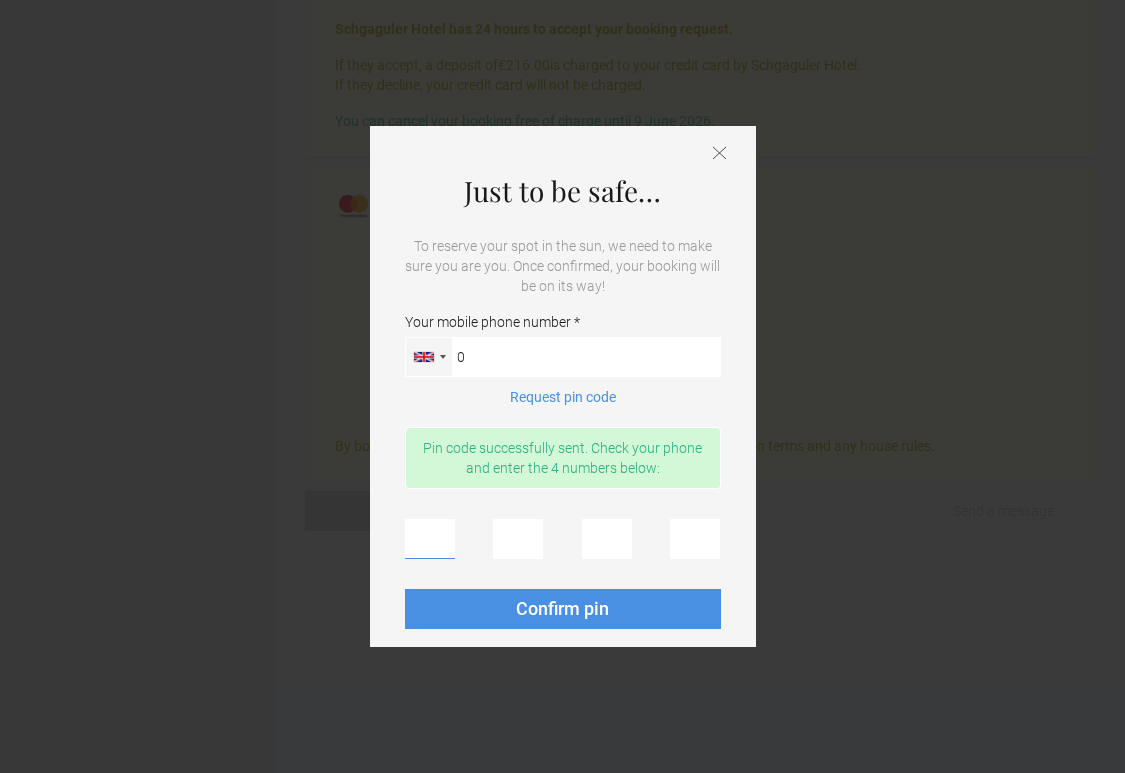 click at bounding box center [430, 539] 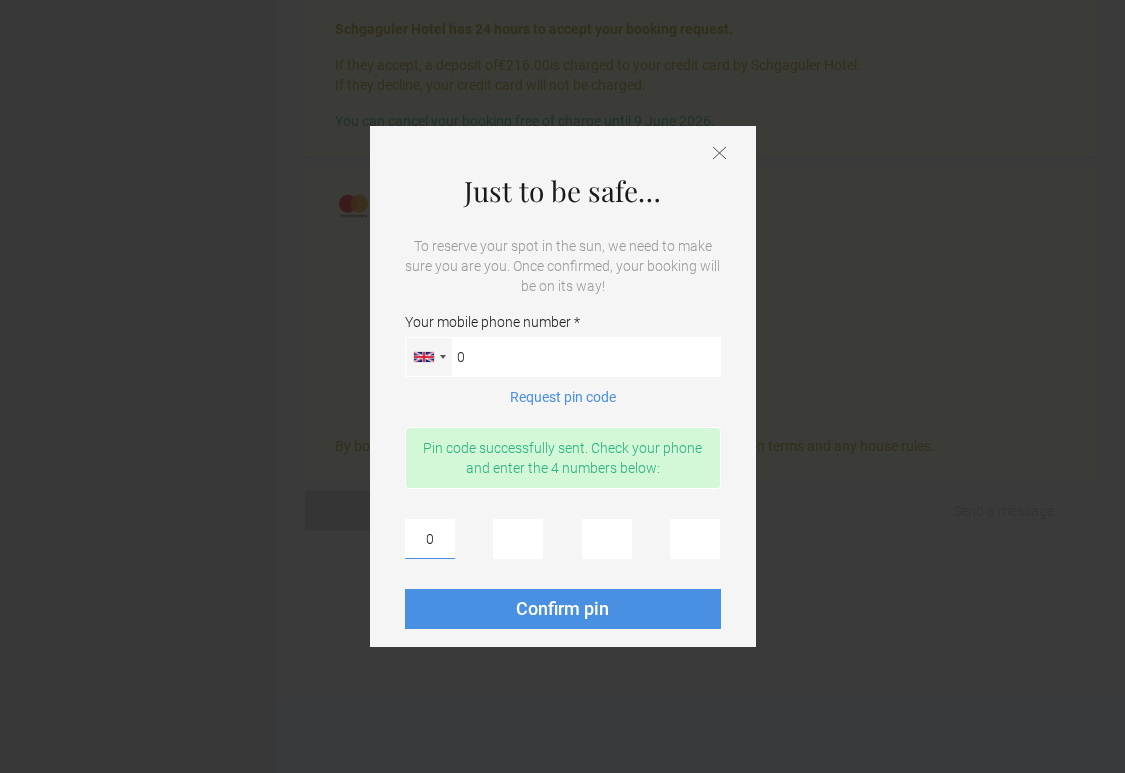 type on "0" 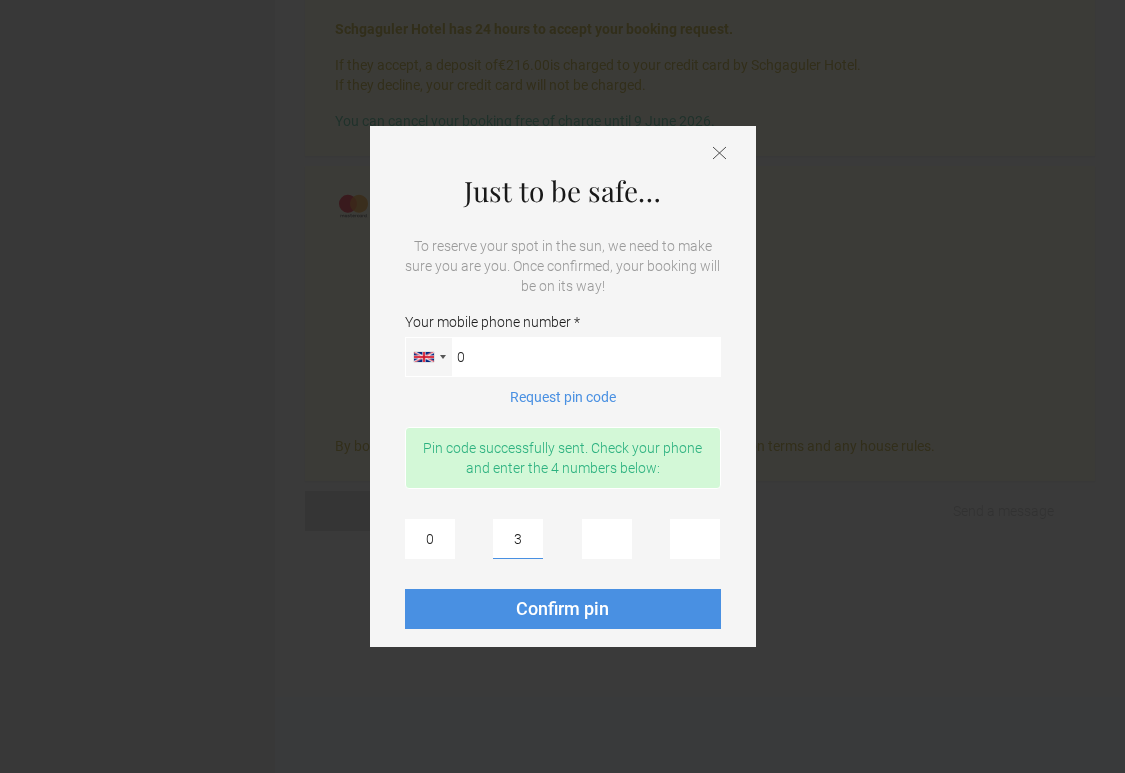 type on "3" 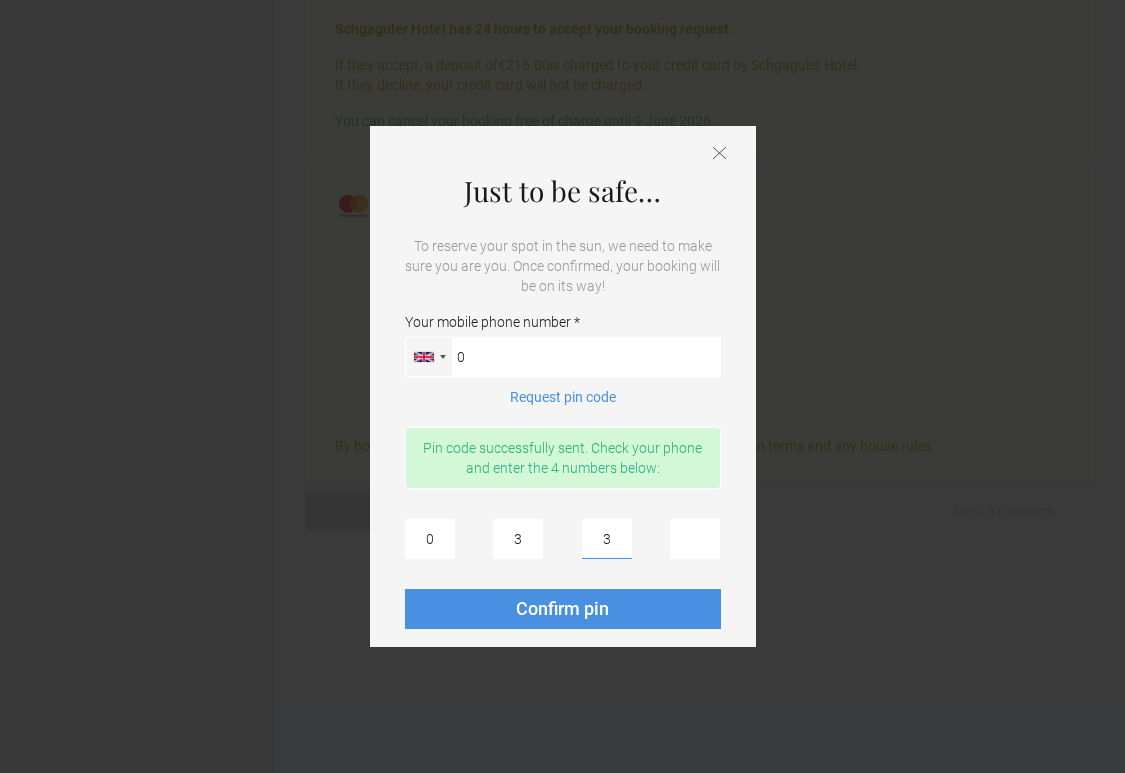 type on "3" 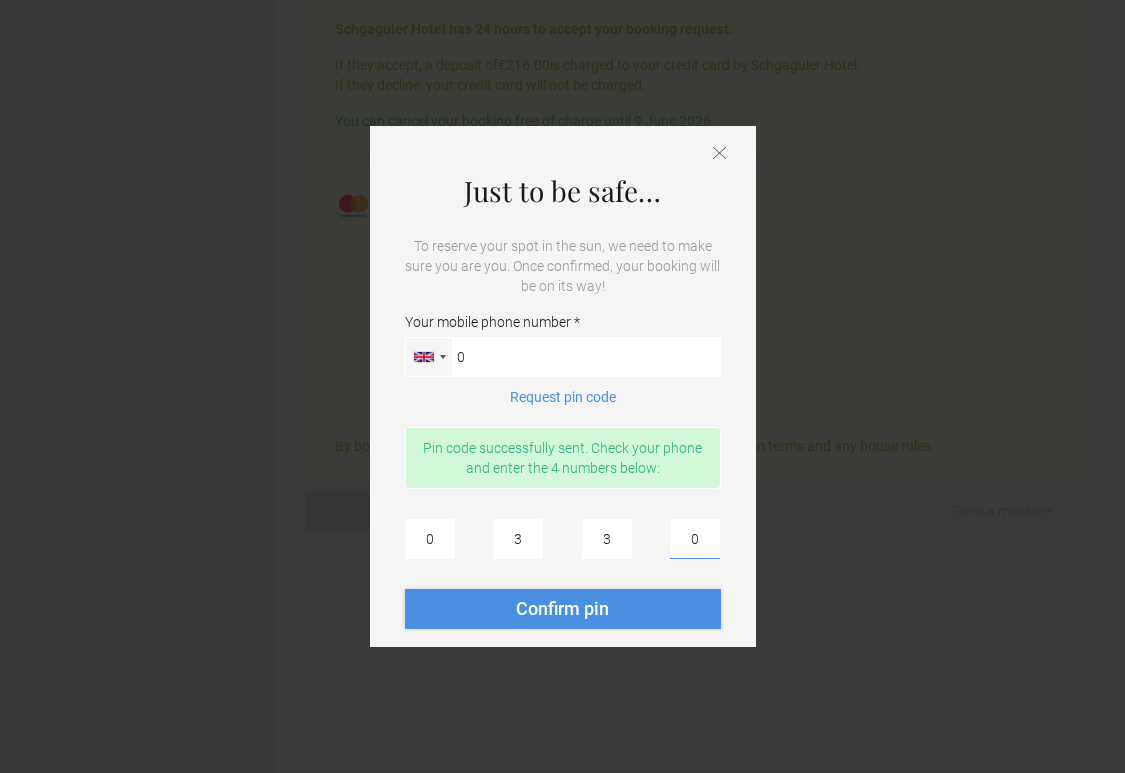 type on "0" 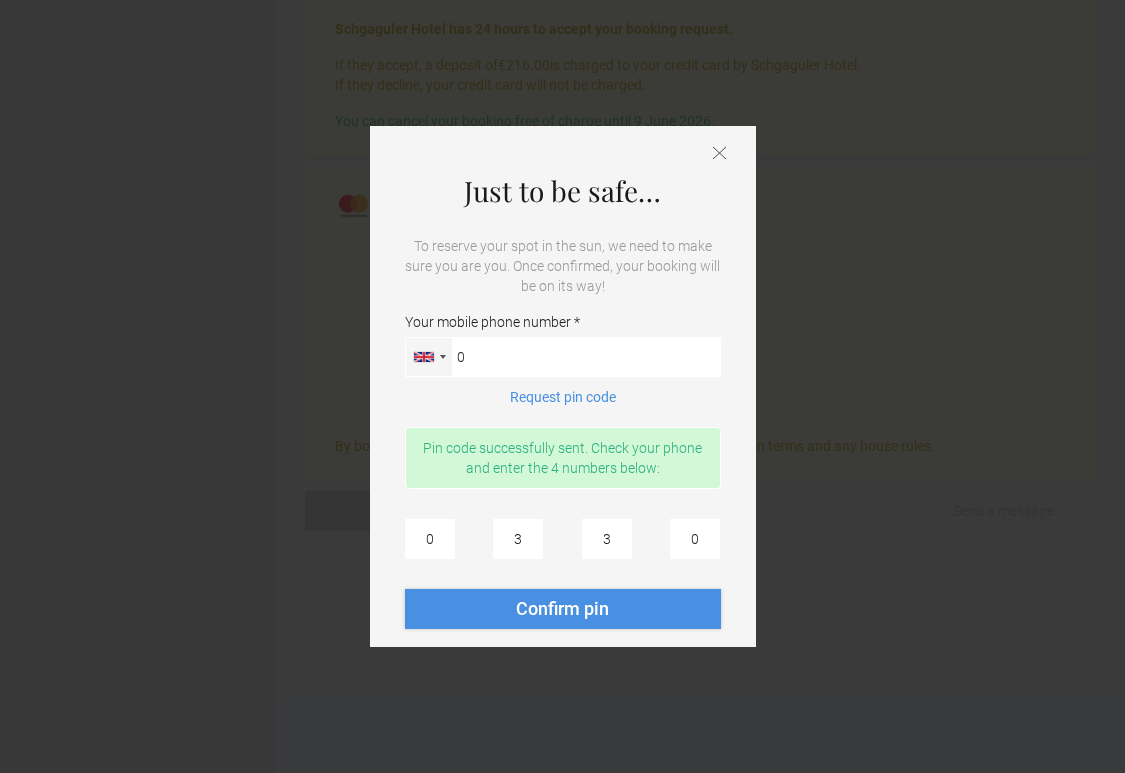 click on "Confirm pin" at bounding box center [563, 609] 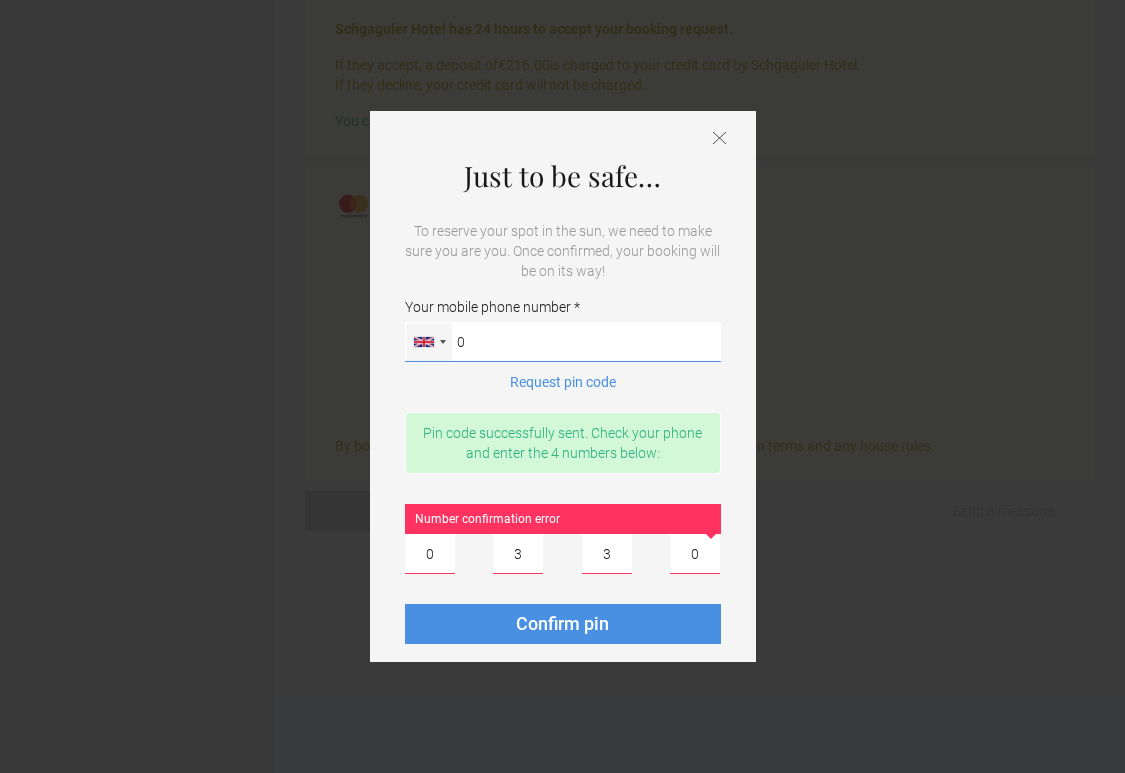 click on "0" at bounding box center [563, 342] 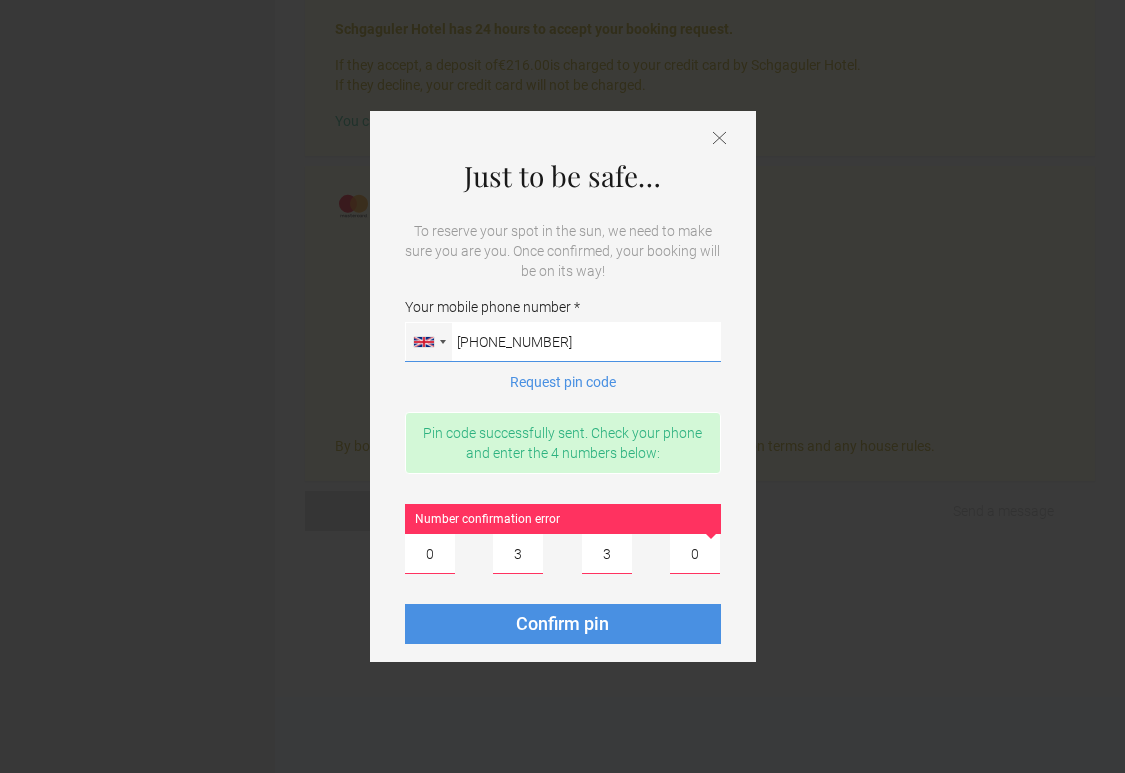 type on "[PHONE_NUMBER]" 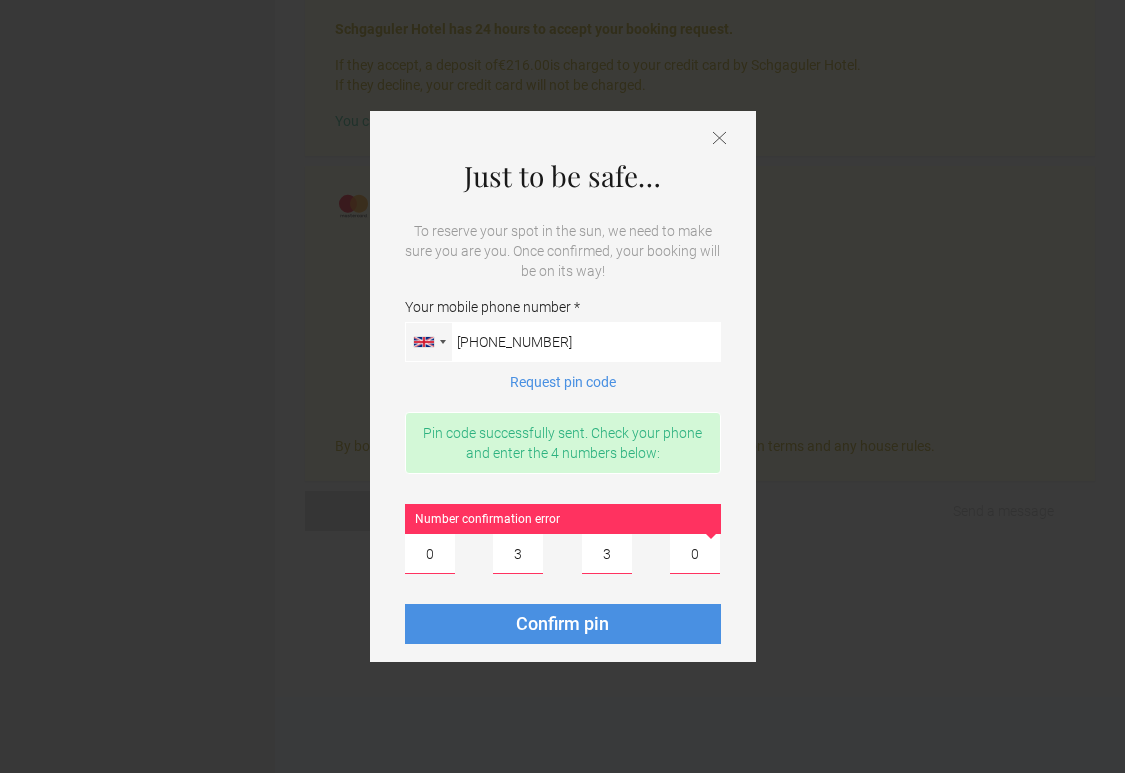 click on "Pin code successfully sent. Check your phone and enter the 4 numbers below:" at bounding box center [563, 443] 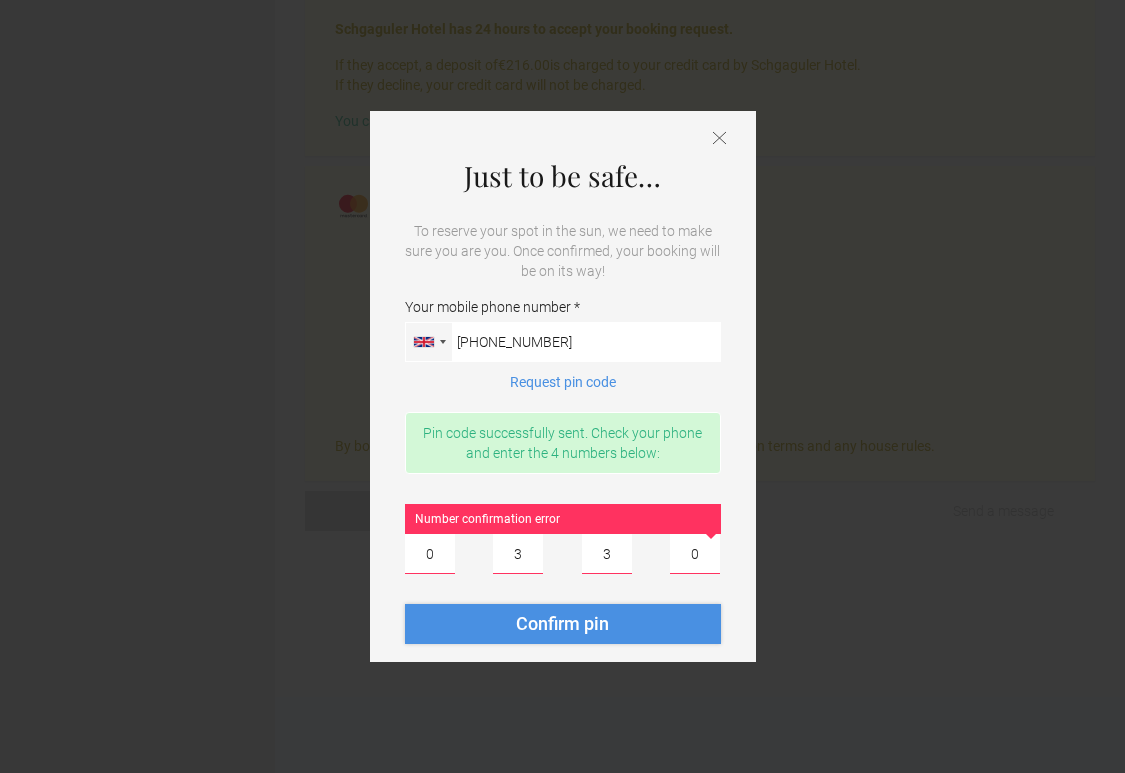 click on "Confirm pin" at bounding box center (563, 624) 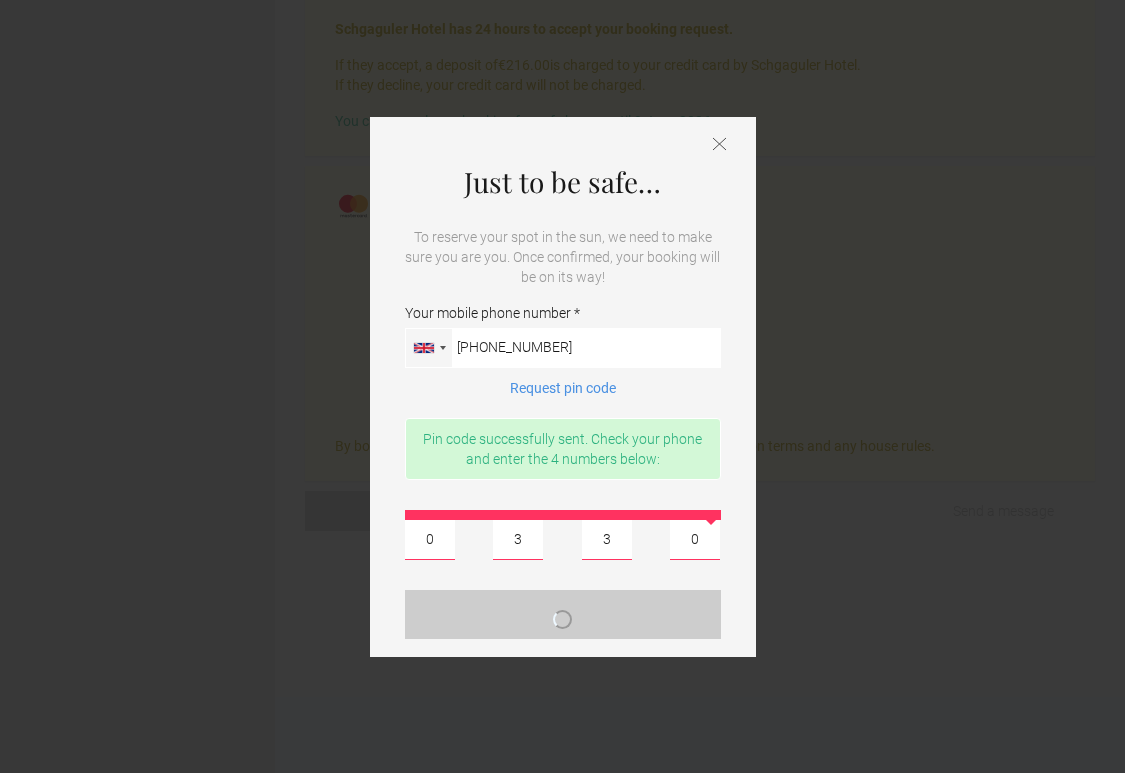 type 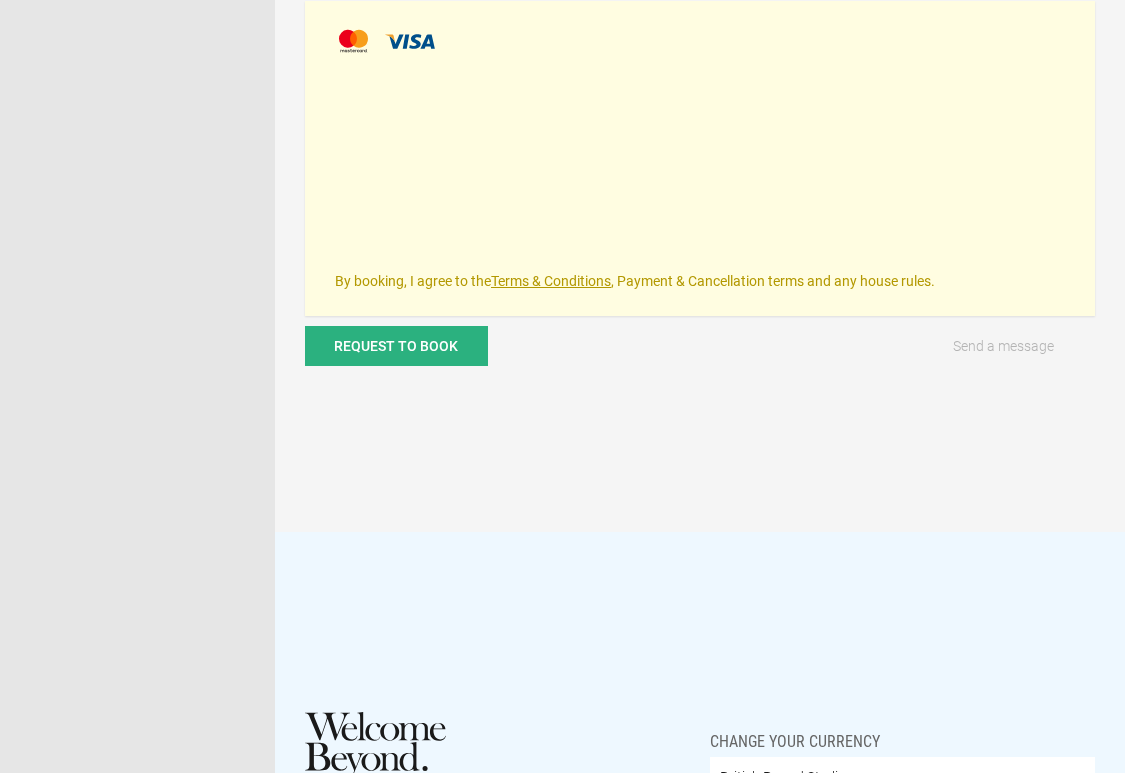 scroll, scrollTop: 1235, scrollLeft: 0, axis: vertical 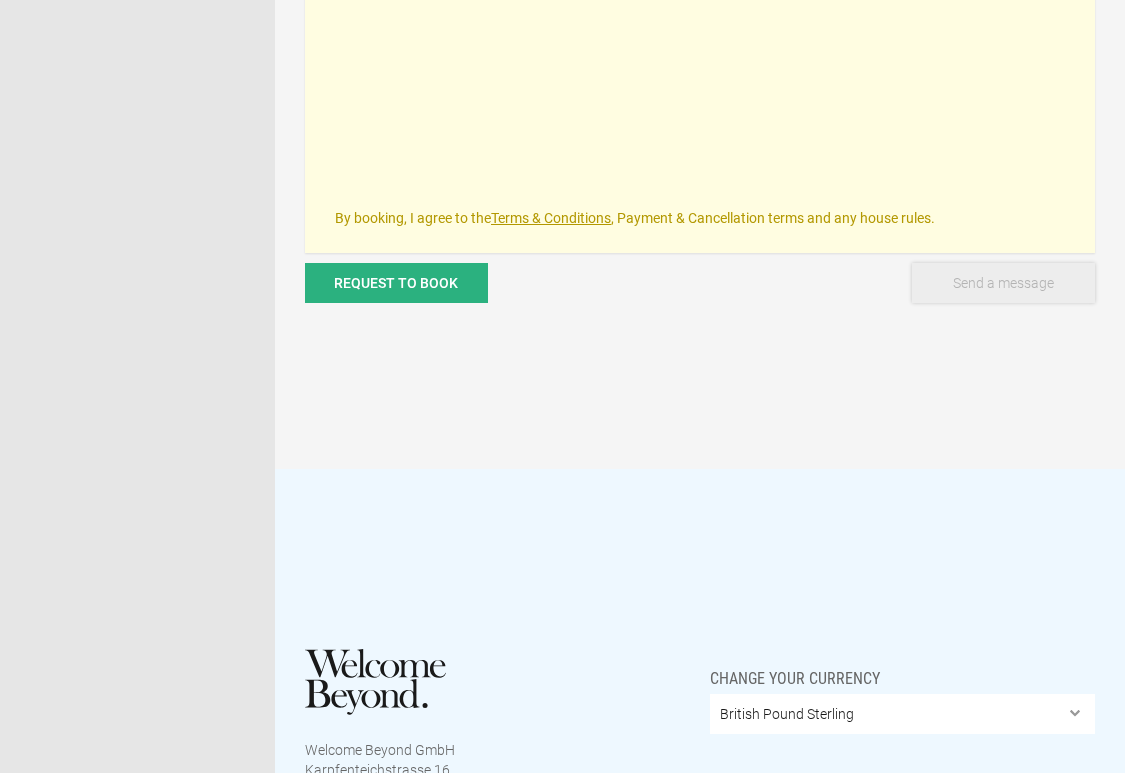 click on "Send a message" at bounding box center (1003, 283) 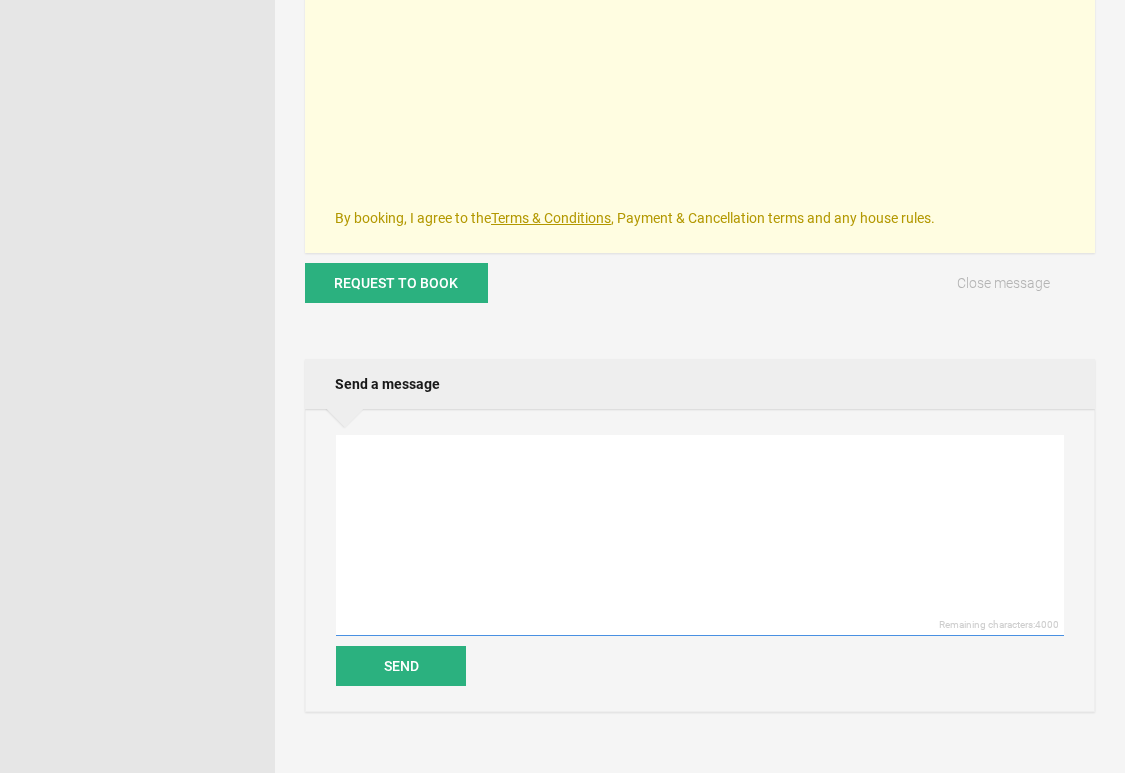 click at bounding box center [700, 535] 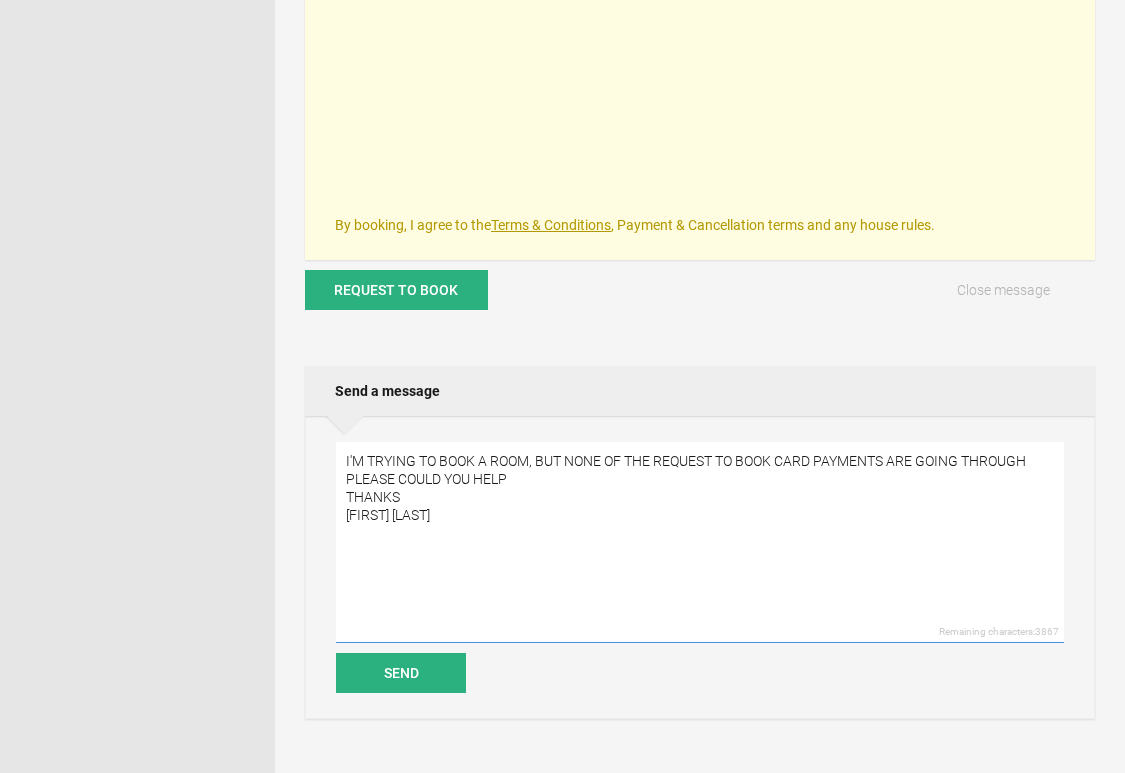scroll, scrollTop: 1355, scrollLeft: 0, axis: vertical 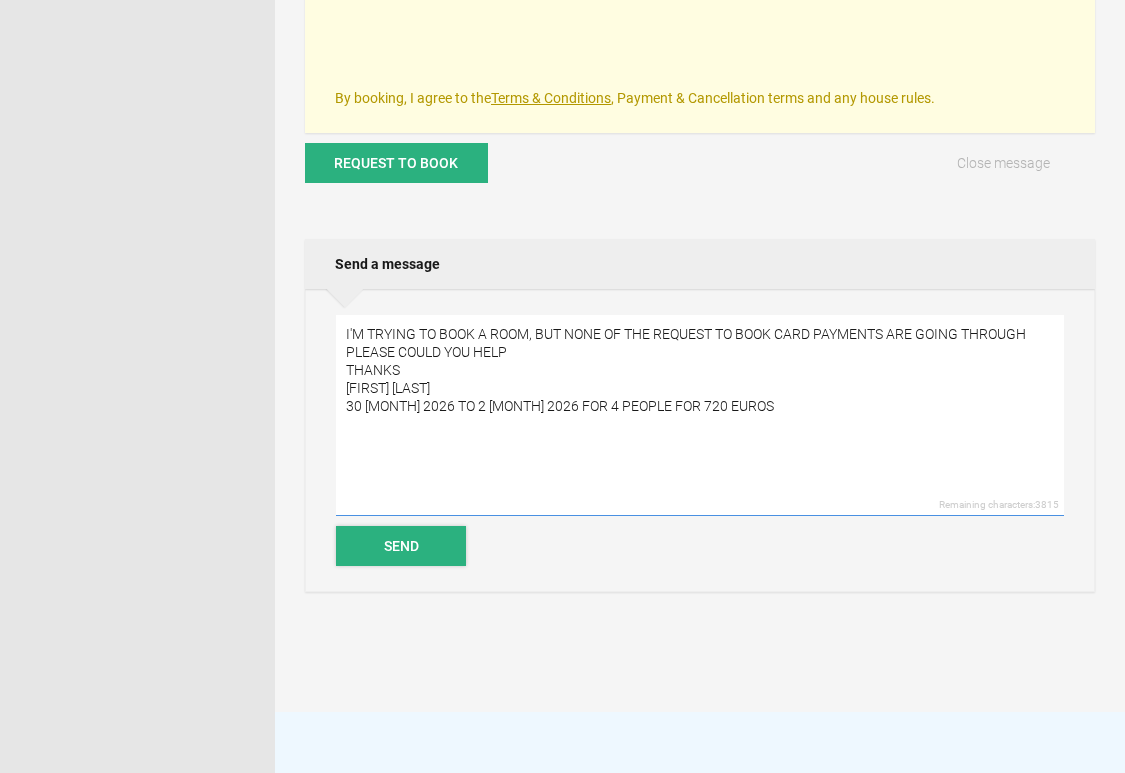 type on "I'M TRYING TO BOOK A ROOM, BUT NONE OF THE REQUEST TO BOOK CARD PAYMENTS ARE GOING THROUGH
PLEASE COULD YOU HELP
THANKS
TIM GLEGHORN
30 JUN 2026 TO 2 JUL 2026 FOR 4 PEOPLE FOR 720 EUROS" 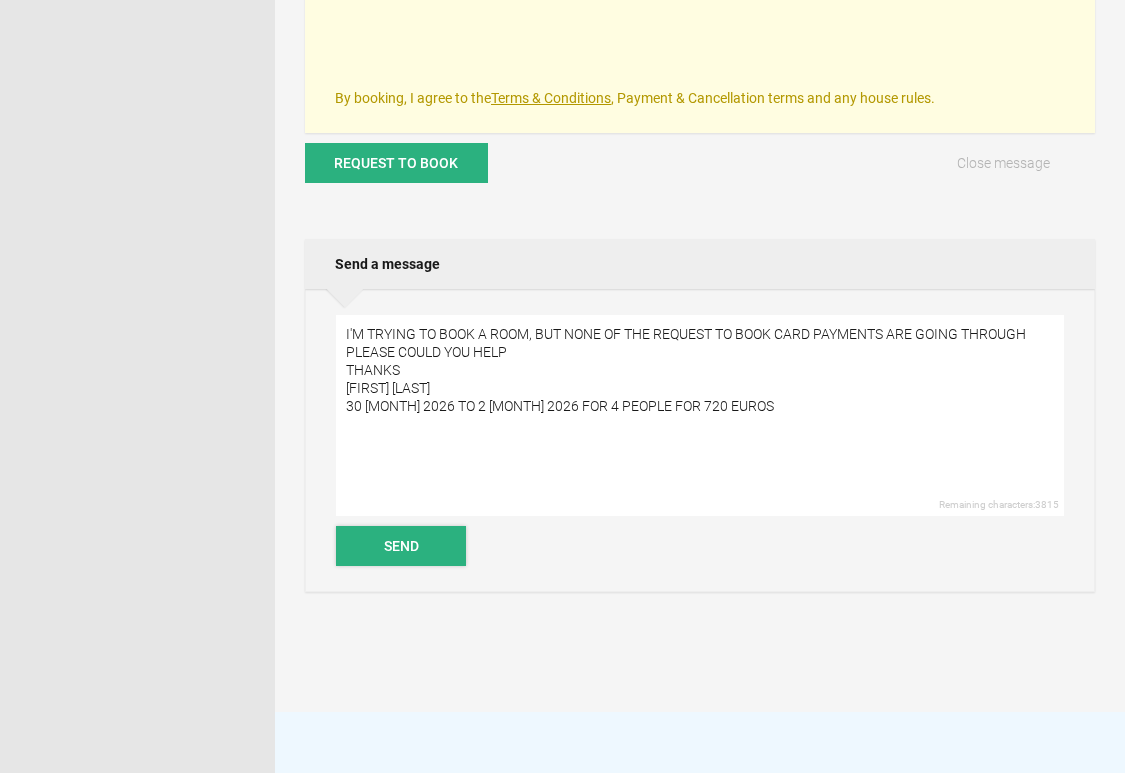 click on "Send" at bounding box center (401, 546) 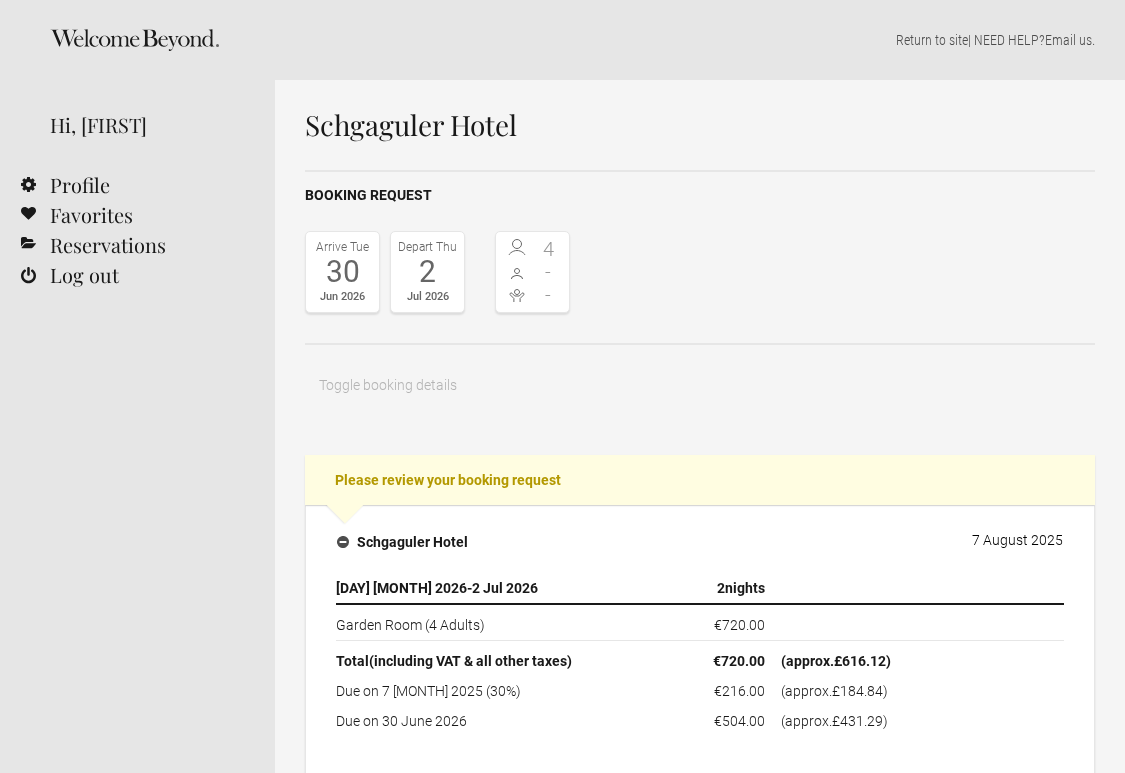 scroll, scrollTop: 0, scrollLeft: 0, axis: both 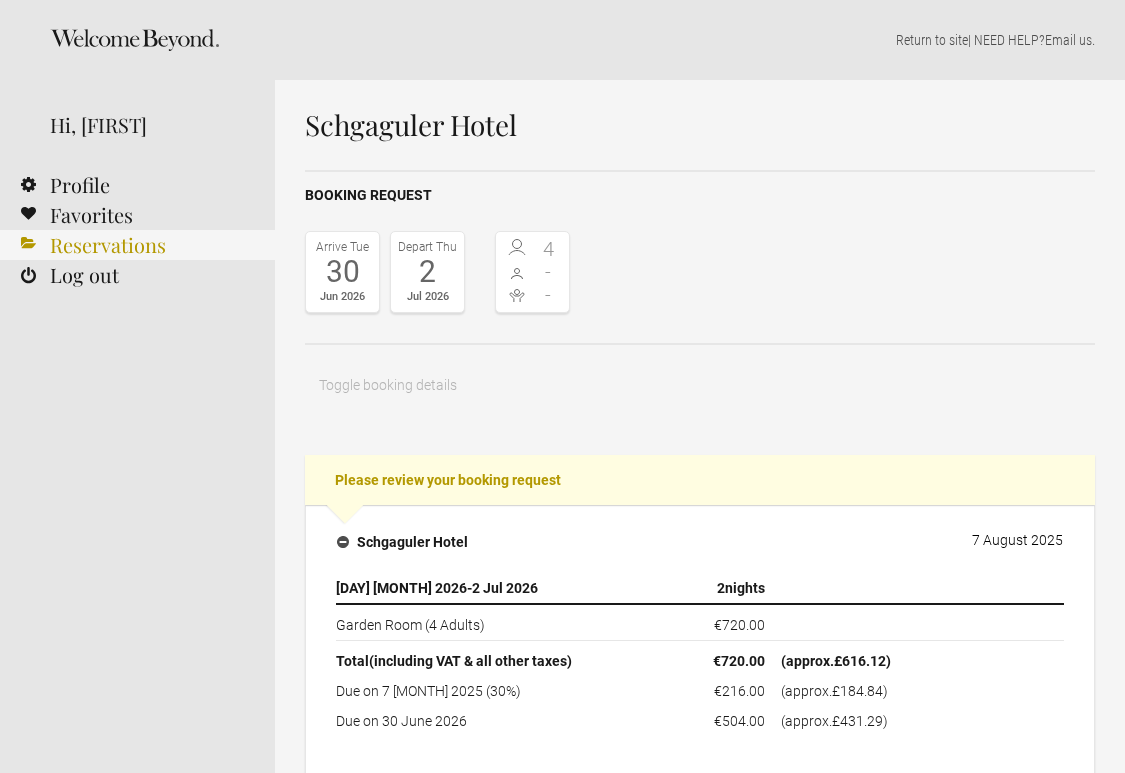 click on "Reservations" at bounding box center [137, 245] 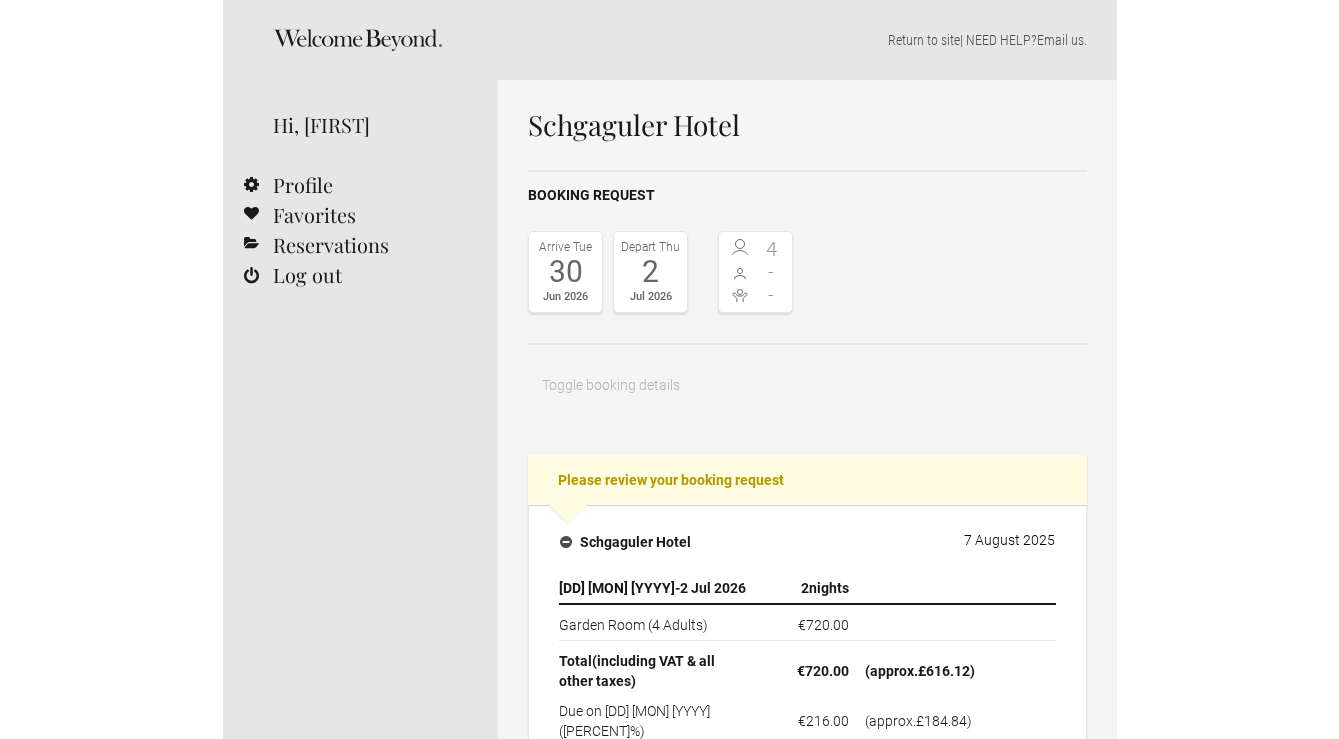 scroll, scrollTop: 0, scrollLeft: 0, axis: both 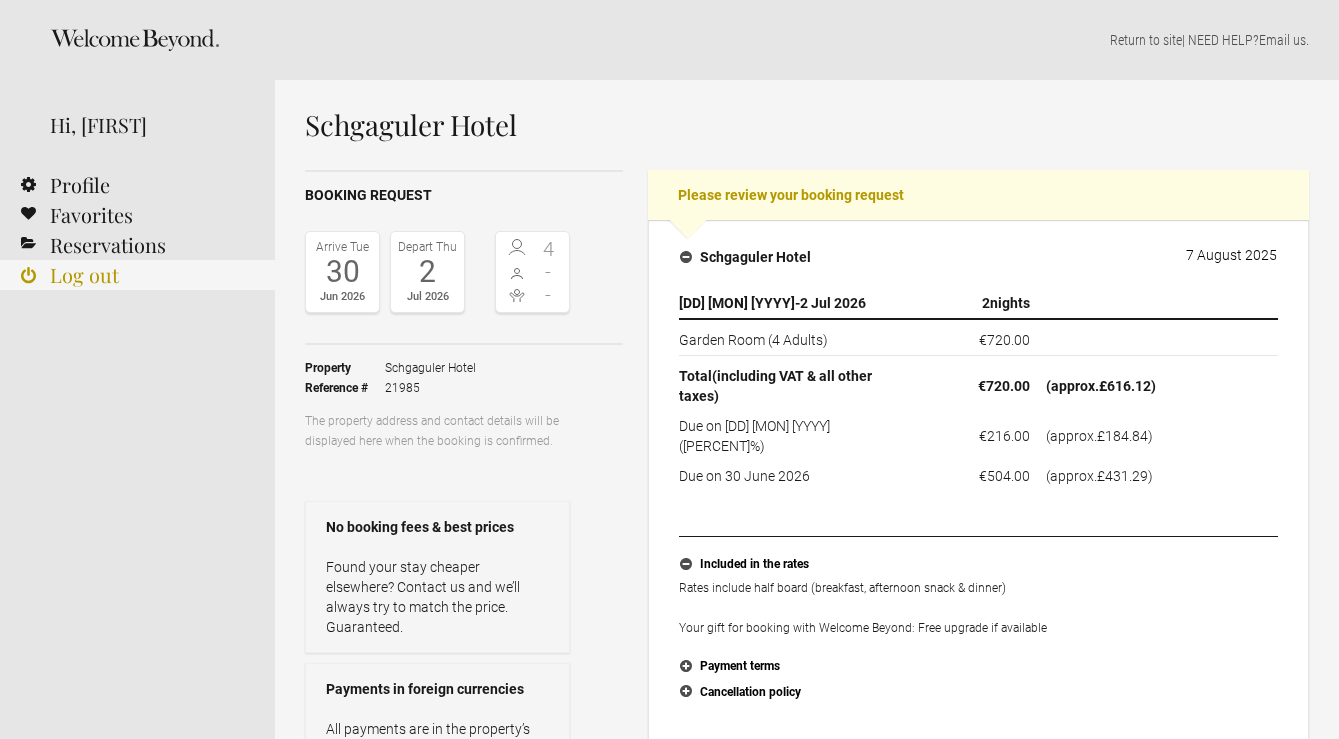 click on "Log out" at bounding box center (137, 275) 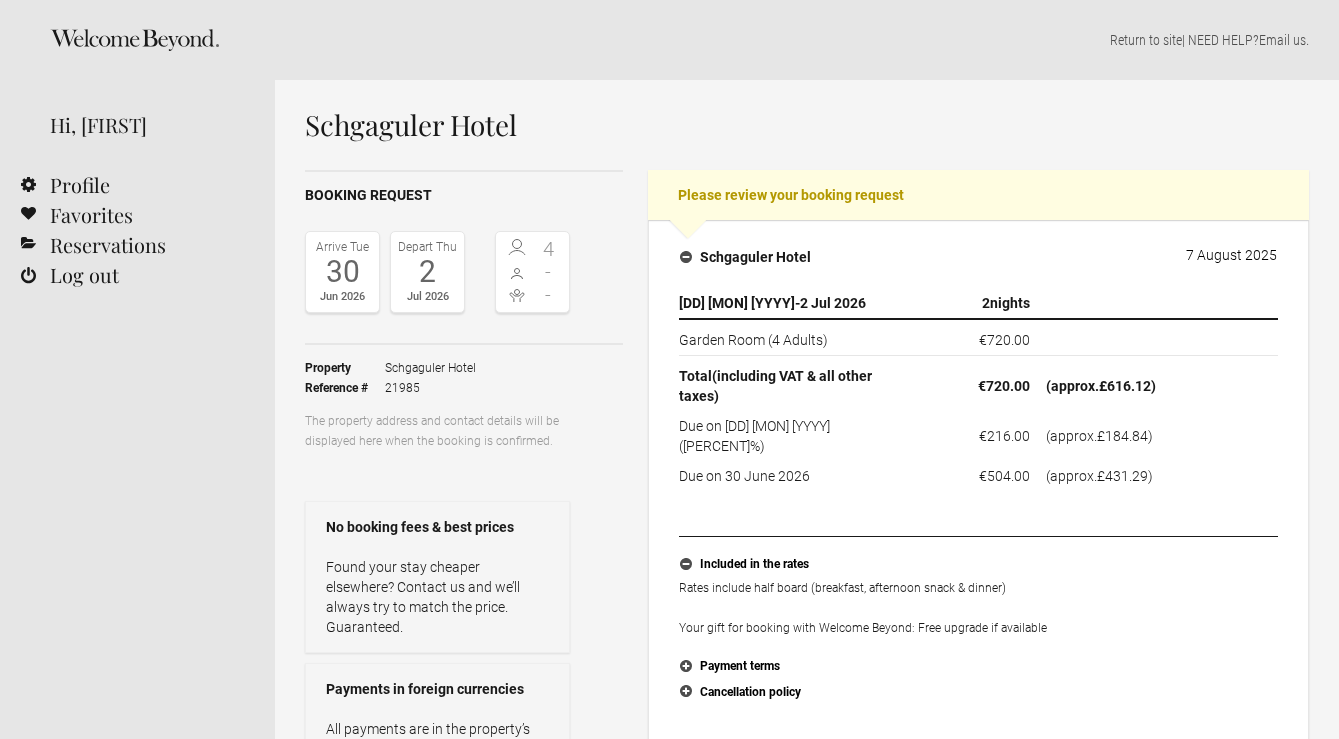 scroll, scrollTop: 0, scrollLeft: 0, axis: both 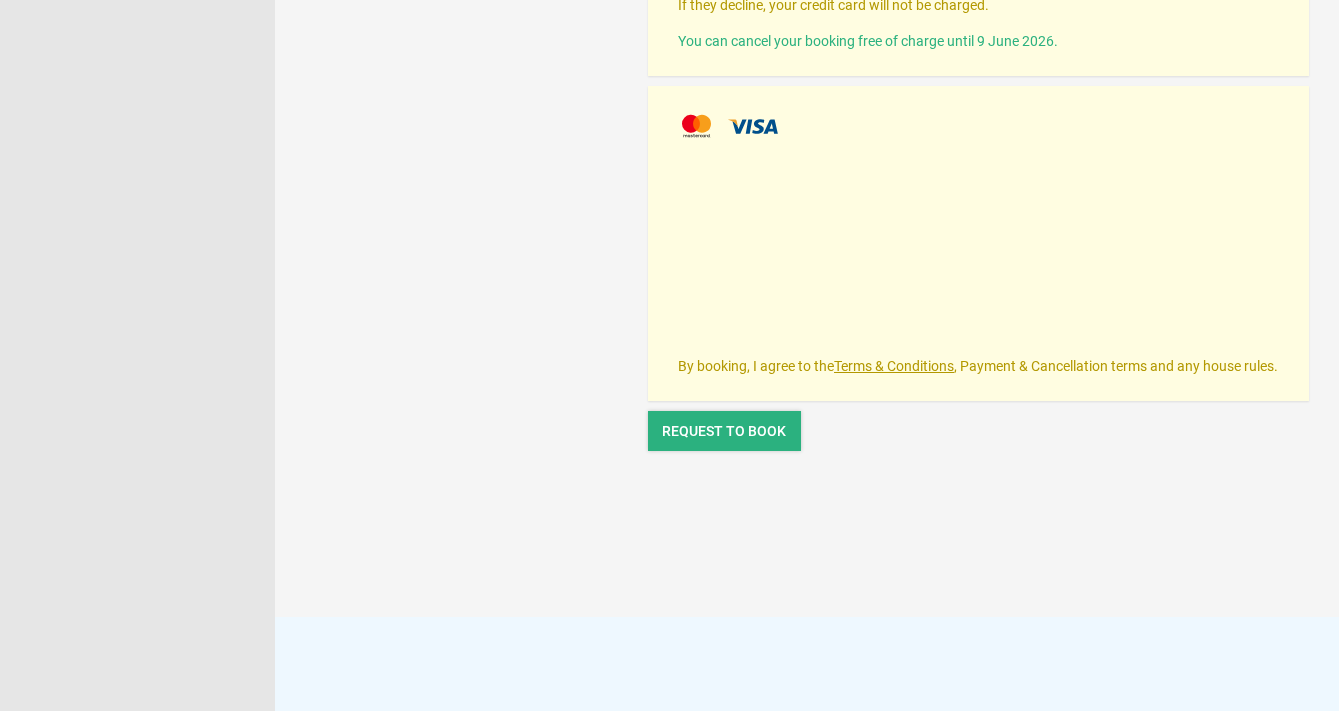 click on "Request to book" at bounding box center [724, 431] 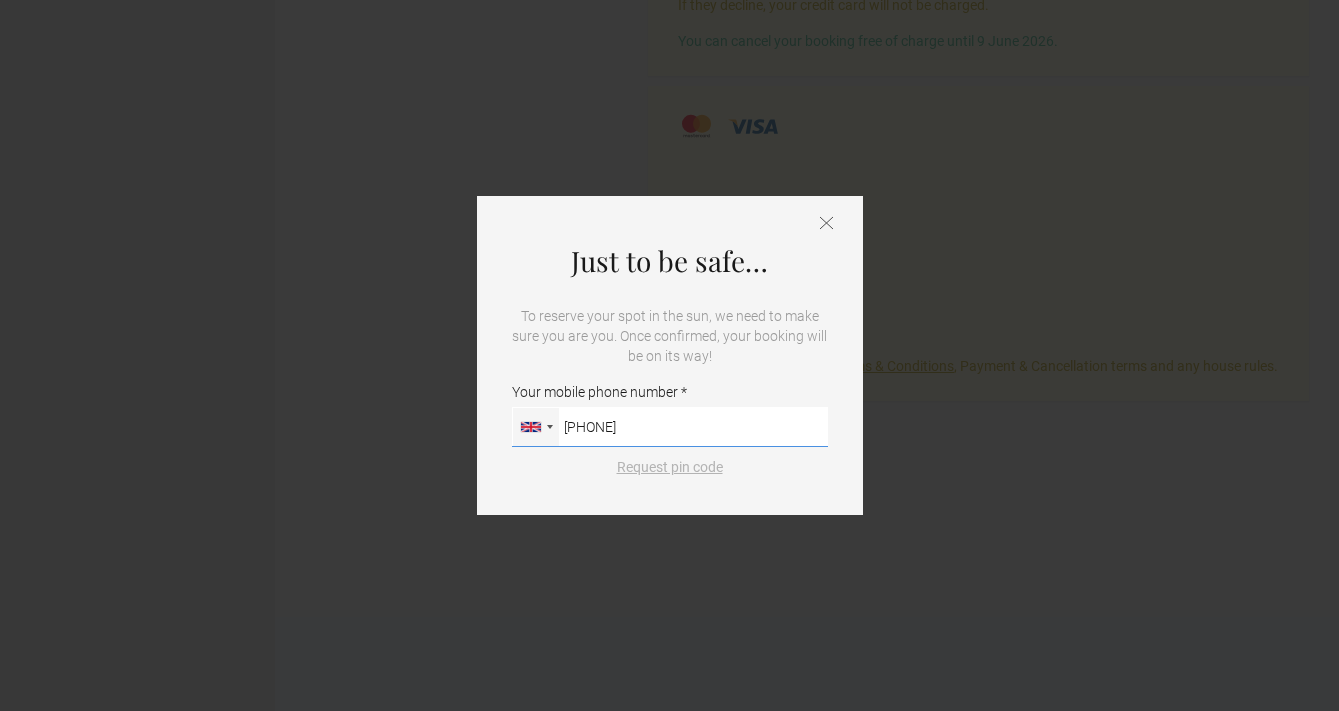 type on "[PHONE]" 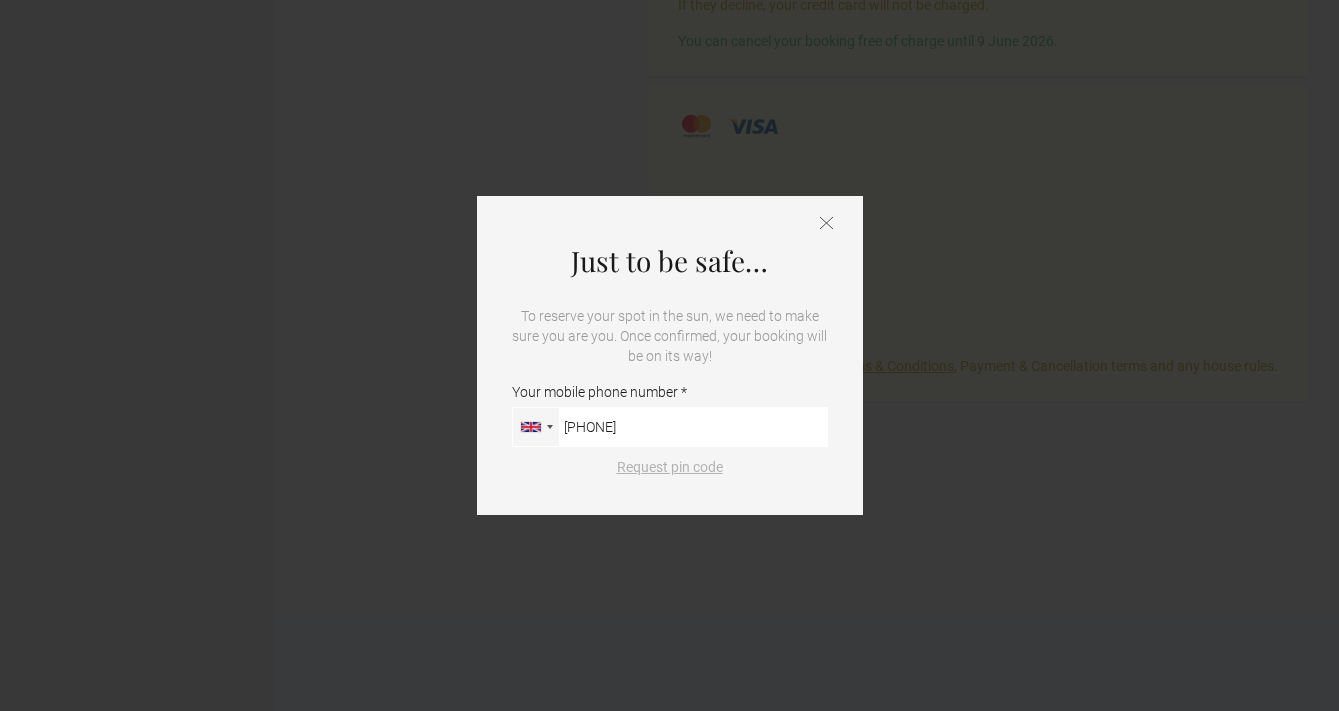 click on "Request pin code" at bounding box center (670, 467) 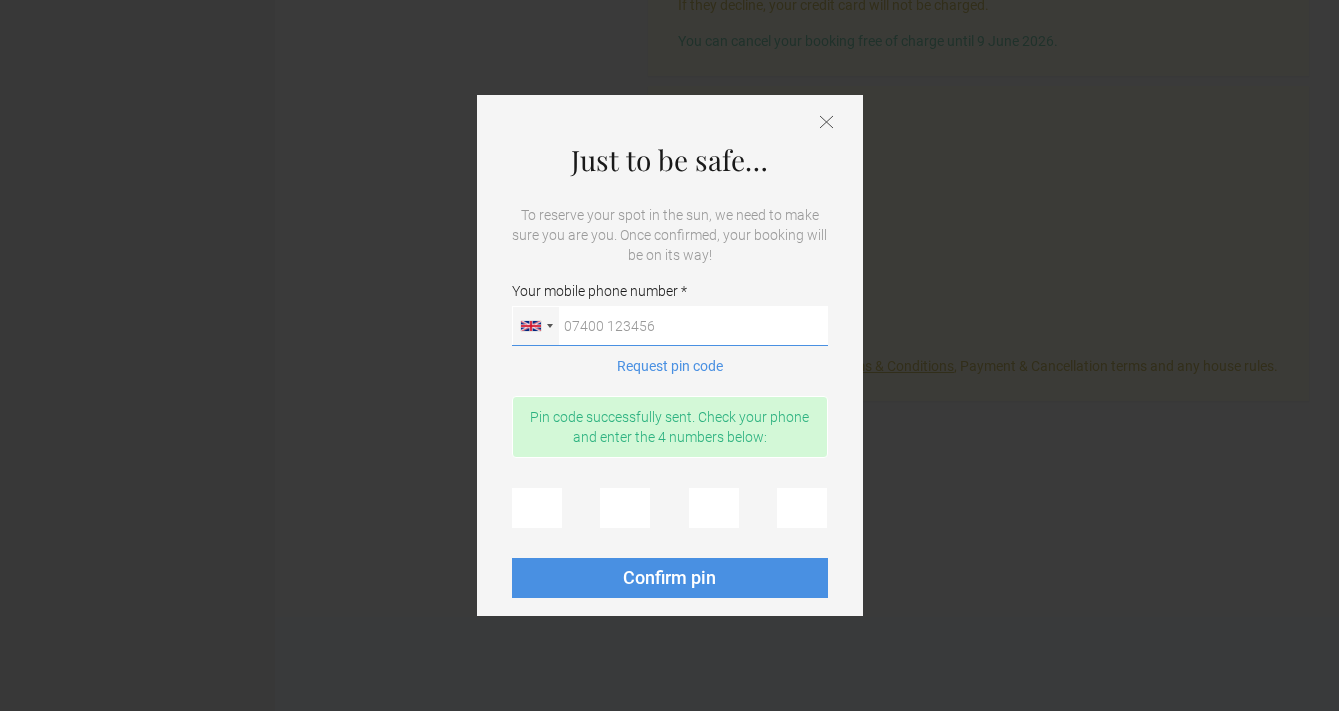 click on "Your mobile phone number
Germany (Deutschland) +49 United States +1 United Kingdom +44 Afghanistan (‫افغانستان‬‎) +93 Albania (Shqipëri) +355 Algeria (‫الجزائر‬‎) +213 American Samoa +1684 Andorra +376 Angola +244 Anguilla +1264 Antigua and Barbuda +1268 Argentina +54 Armenia (Հայաստան) +374 Aruba +297 Australia +61 Austria (Österreich) +43 Azerbaijan (Azərbaycan) +994 Bahamas +1242 Bahrain (‫البحرين‬‎) +973 Bangladesh (বাংলাদেশ) +880 Barbados +1246 Belarus (Беларусь) +375 Belgium (België) +32 Belize +501 Benin (Bénin) +229 Bermuda +1441 Bhutan (འབྲུག) +975 Bolivia +591 Bosnia and Herzegovina (Босна и Херцеговина) +387 Botswana +267 Brazil (Brasil) +55 British Indian Ocean Territory +246 British Virgin Islands +1284 Brunei +673 Bulgaria (България) +359 Burkina Faso +226 Burundi (Uburundi) +257 Cambodia (កម្ពុជា) +855 Cameroon (Cameroun)" at bounding box center [670, 326] 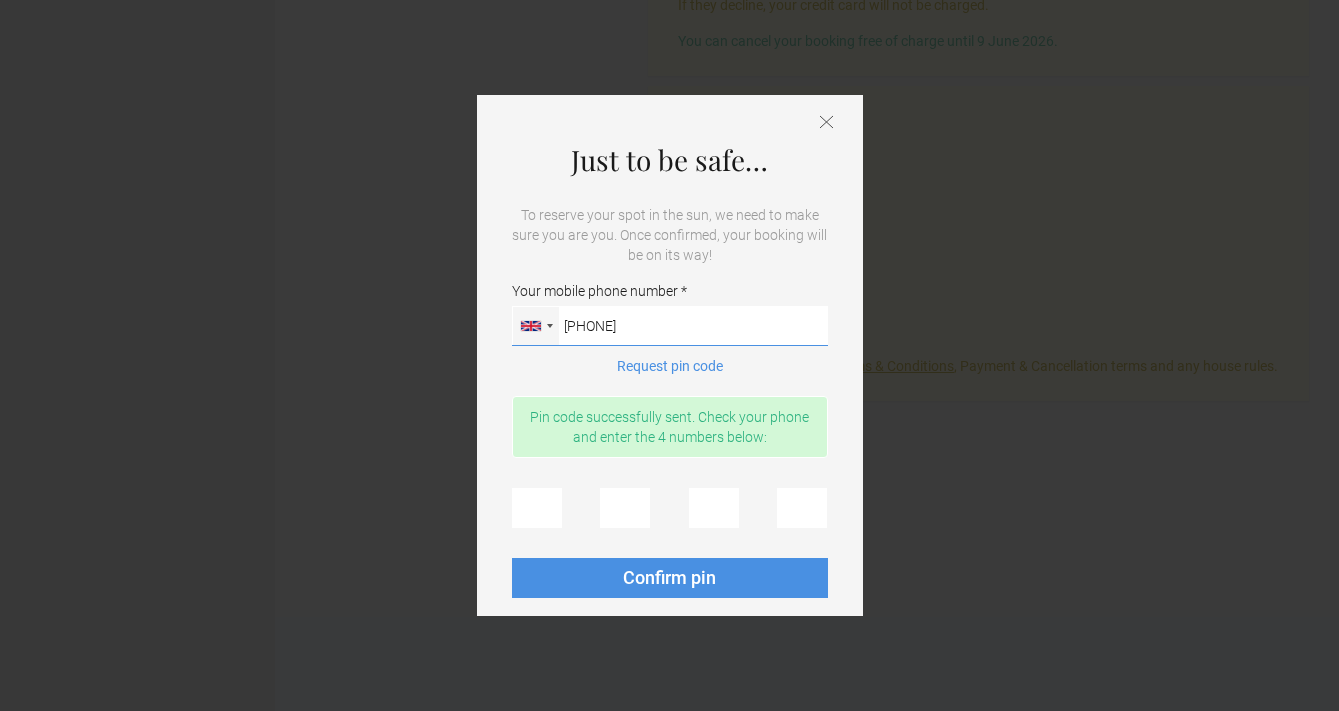 type on "07754801151" 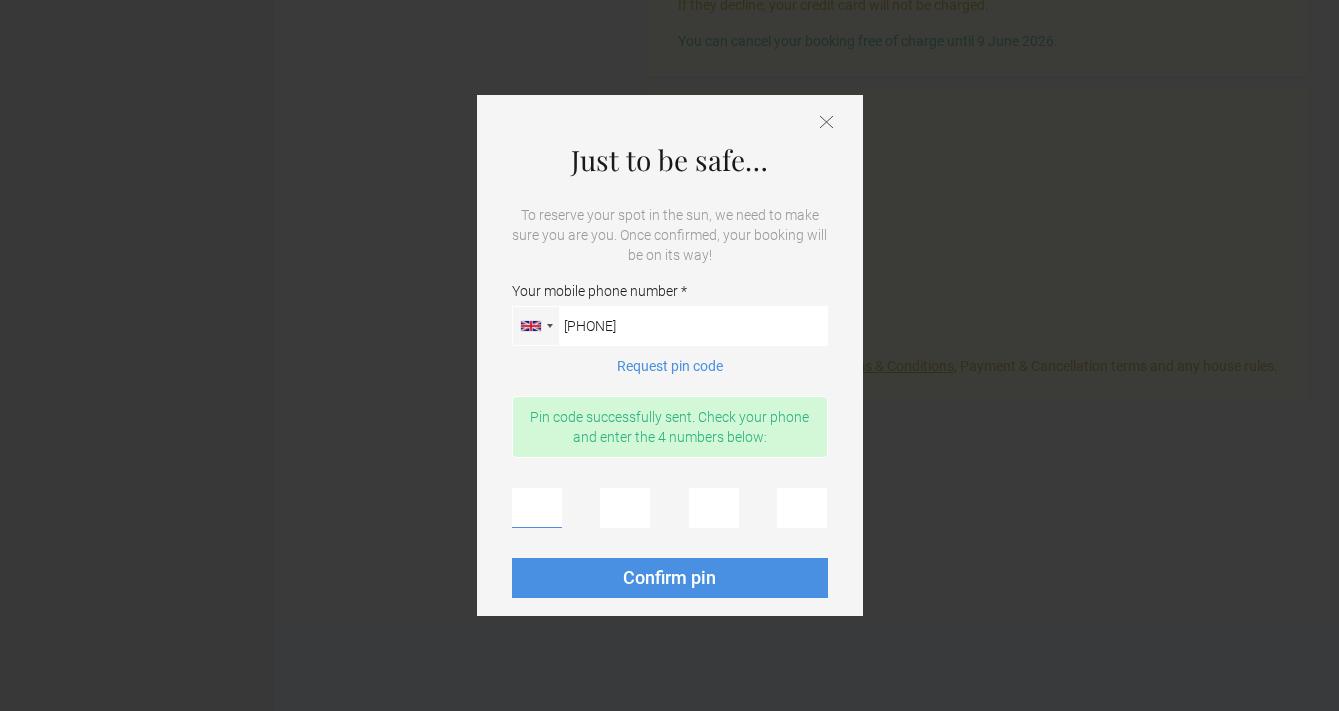 click at bounding box center [537, 508] 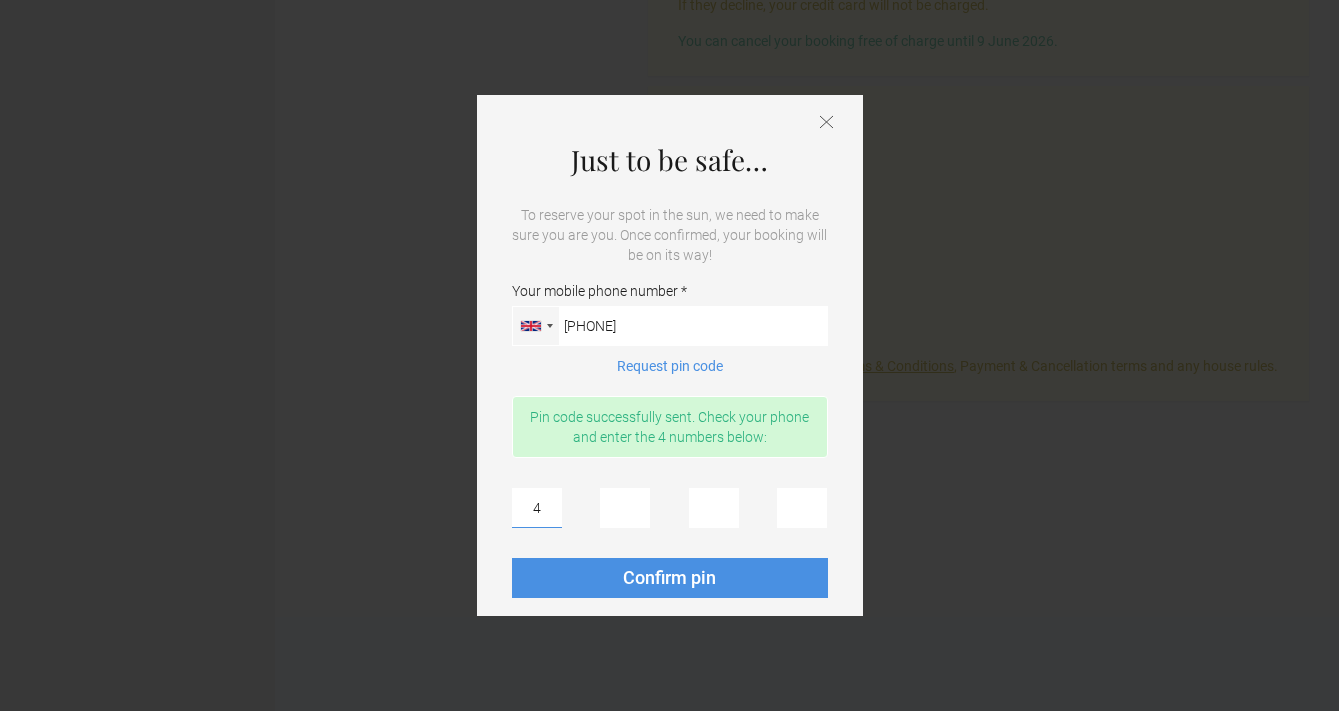 type on "4" 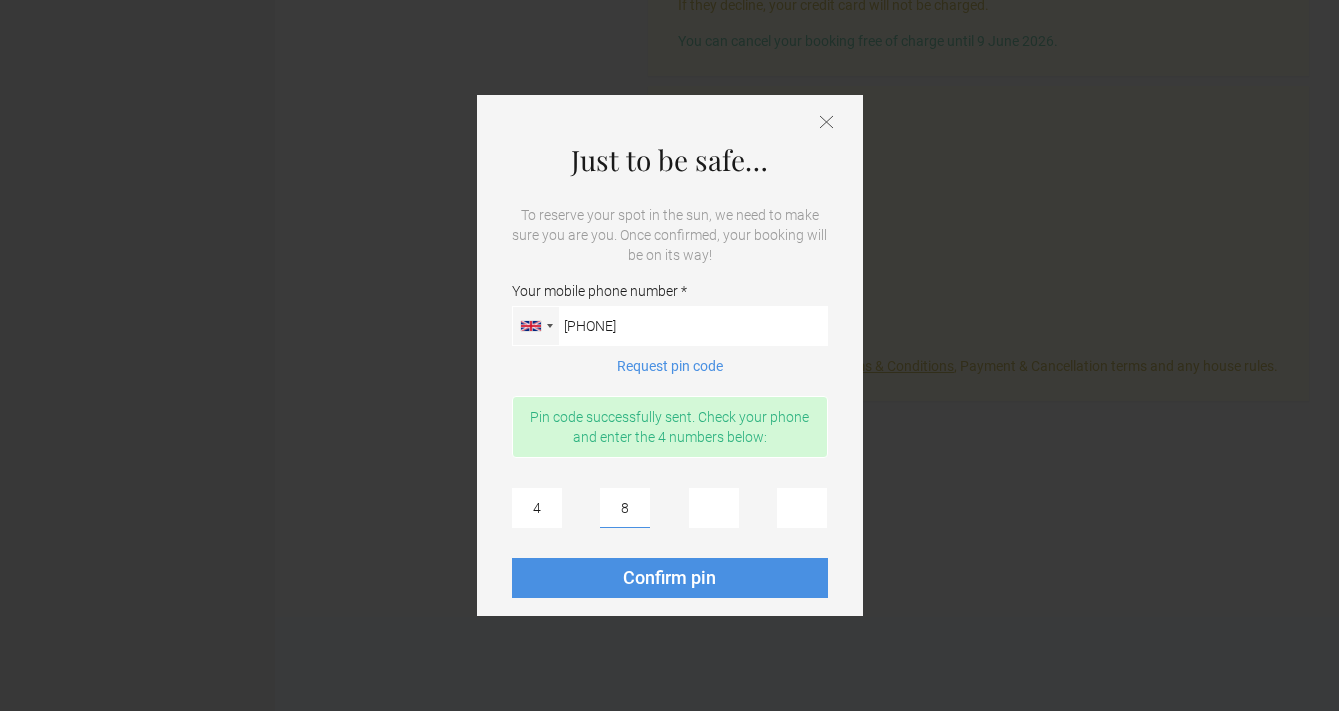 type on "8" 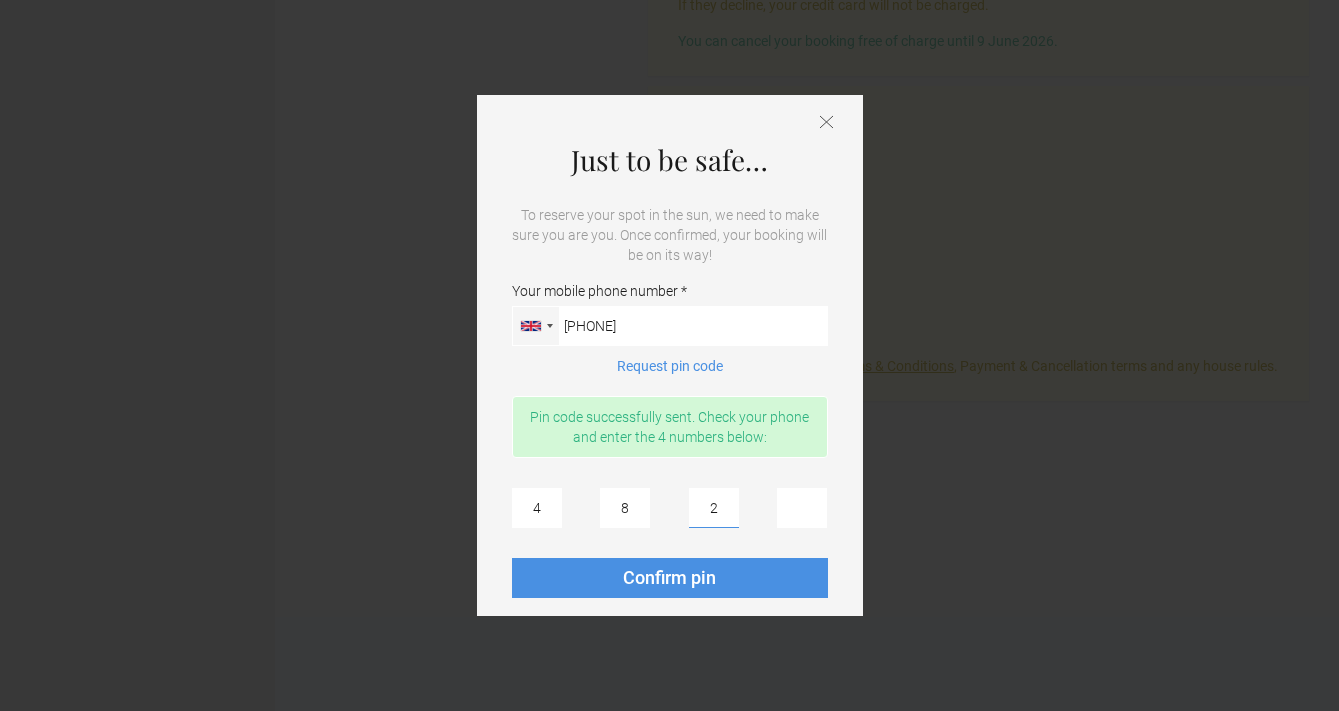 type on "2" 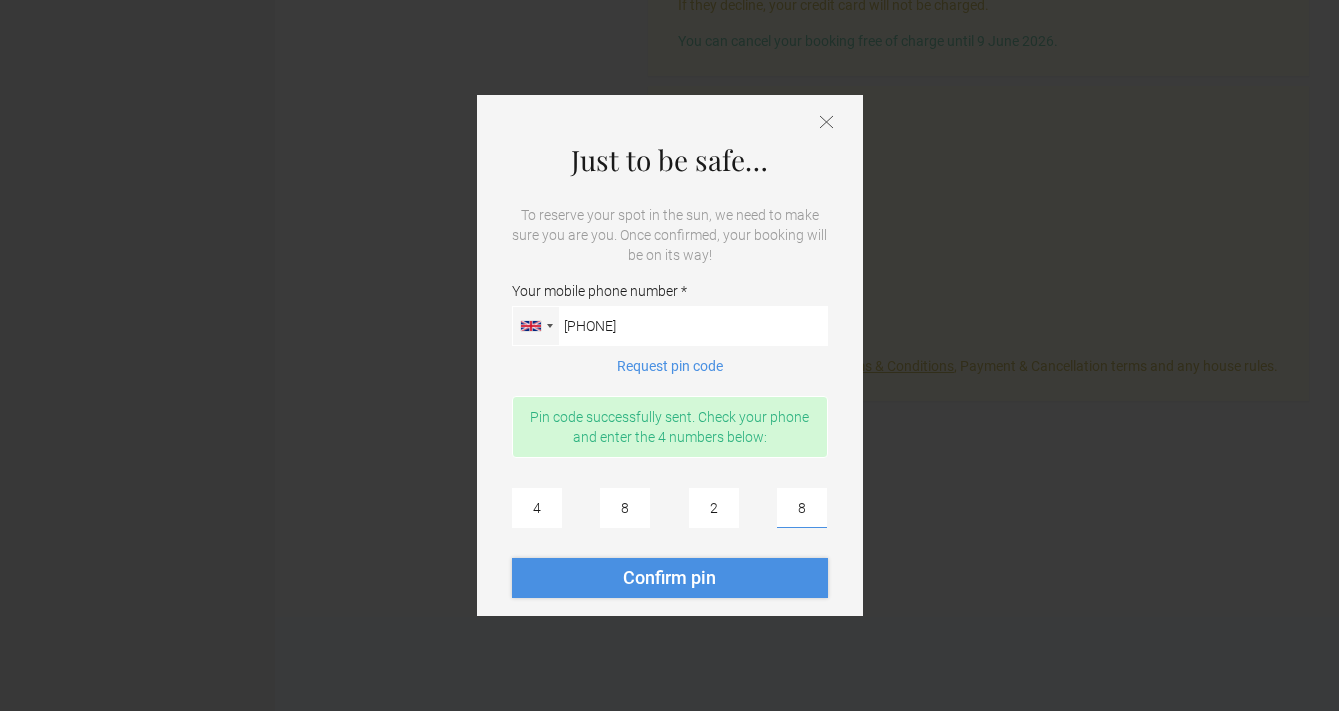 type on "8" 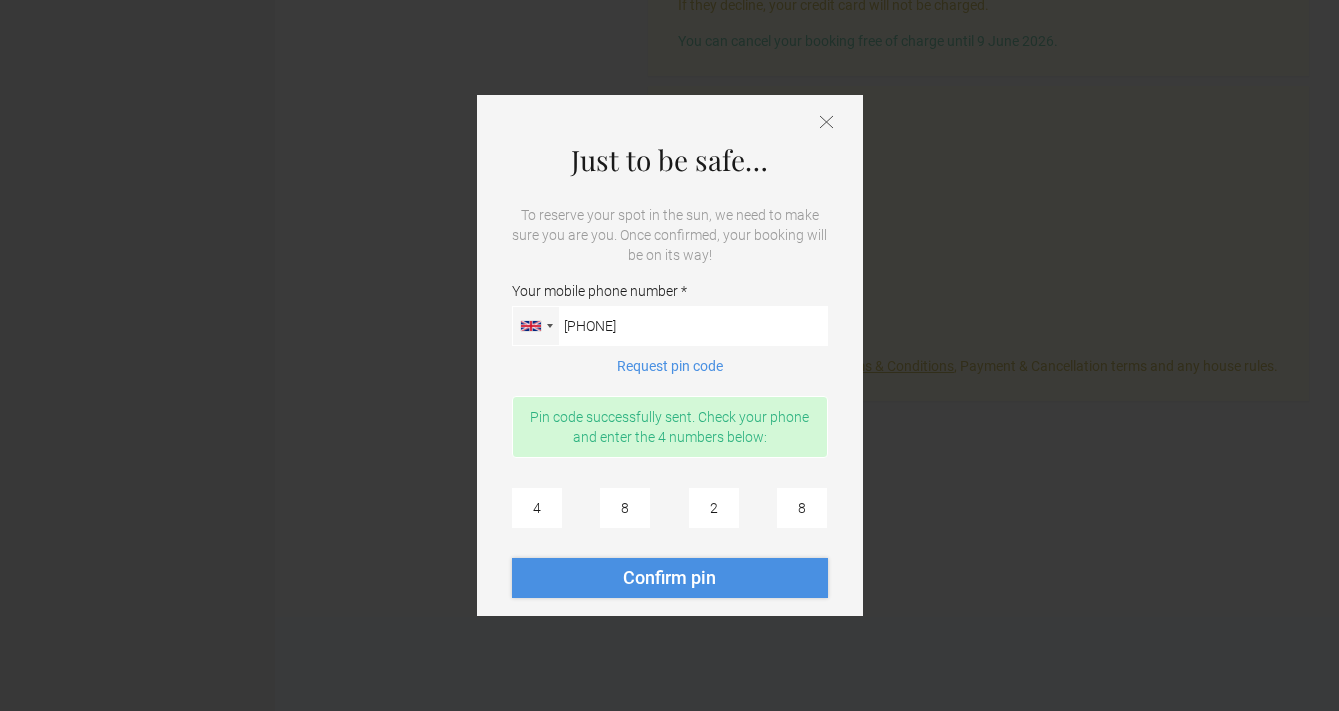 click on "Confirm pin" at bounding box center (669, 577) 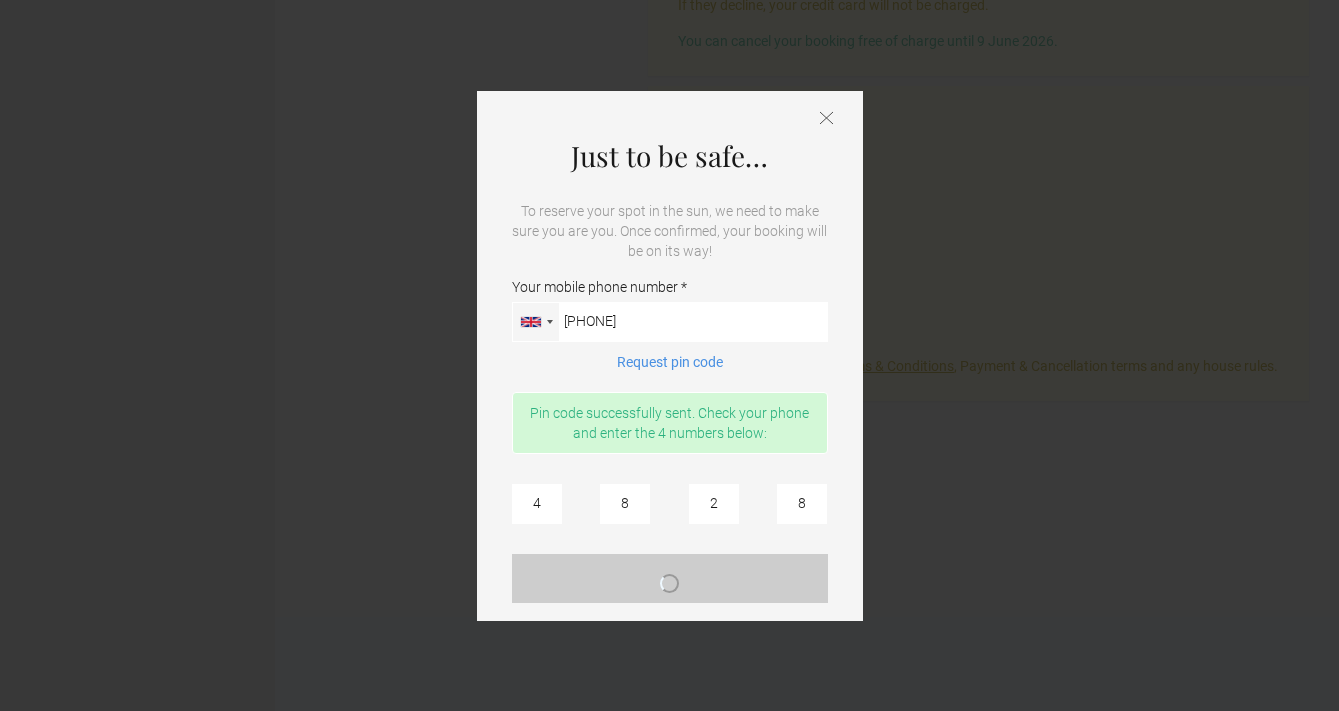 type 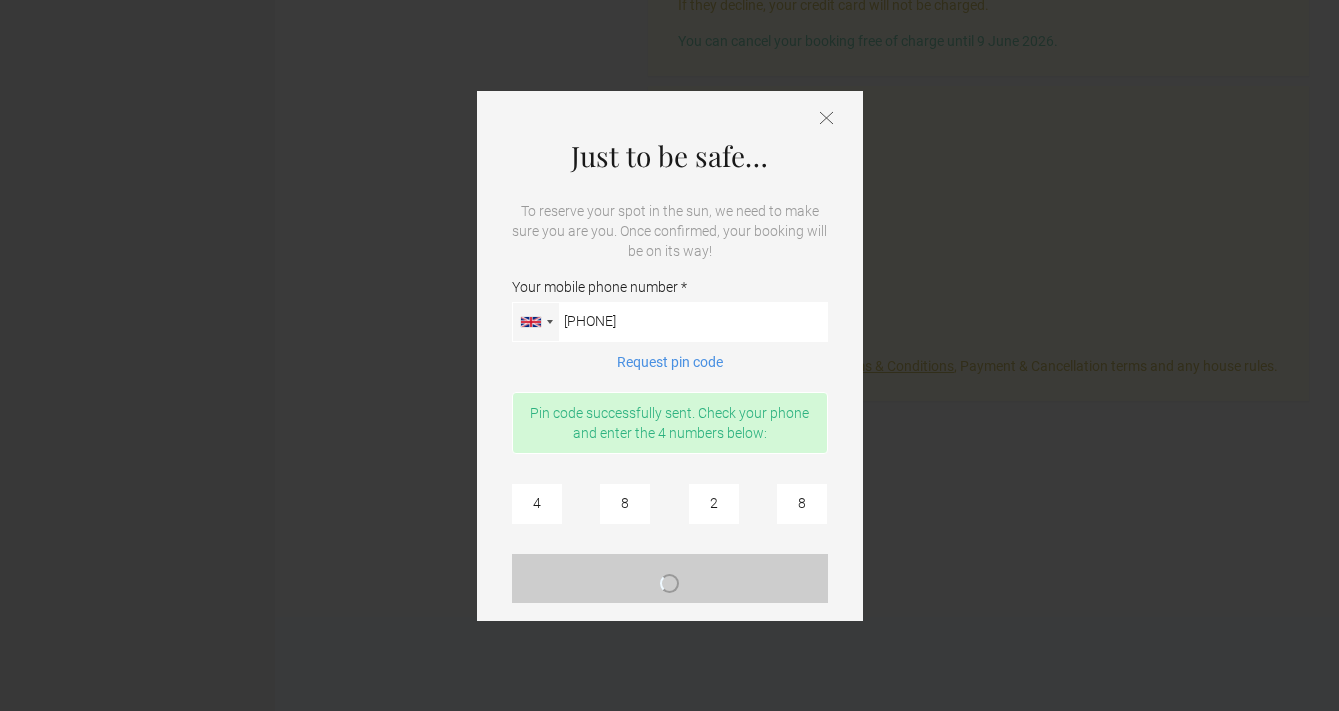 type 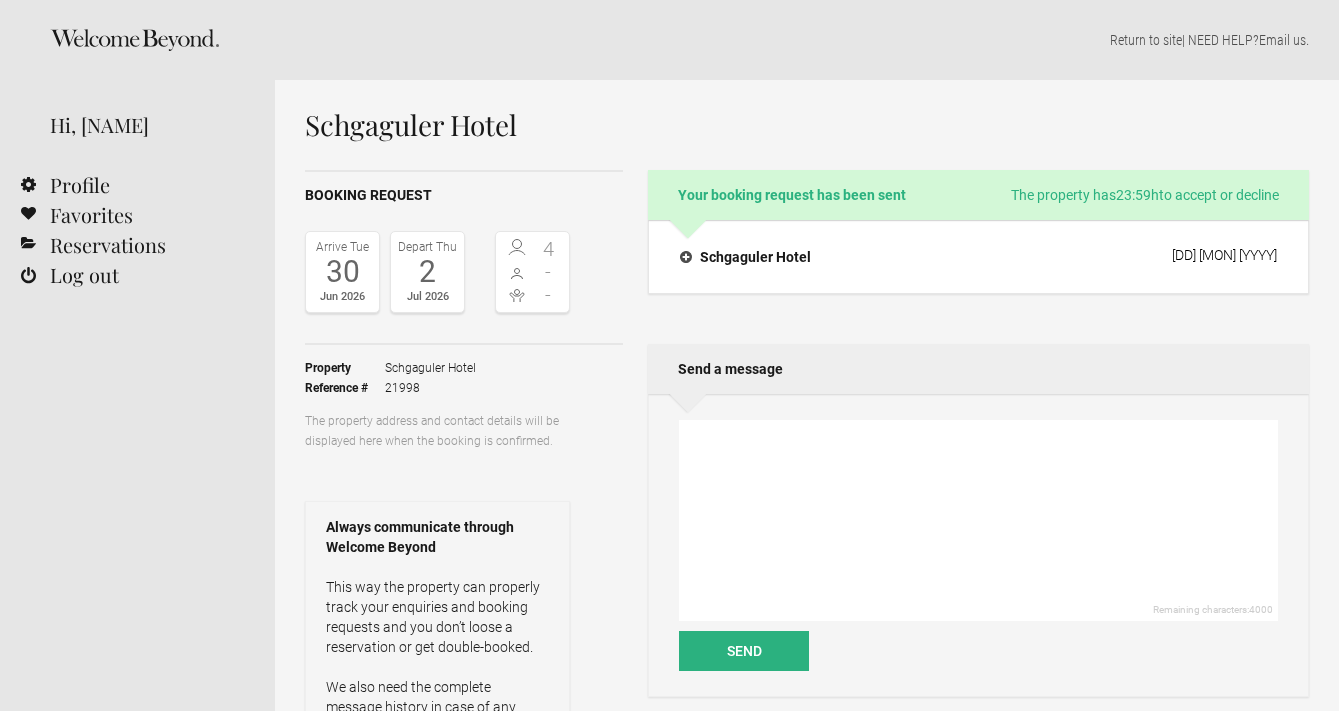 scroll, scrollTop: 0, scrollLeft: 0, axis: both 